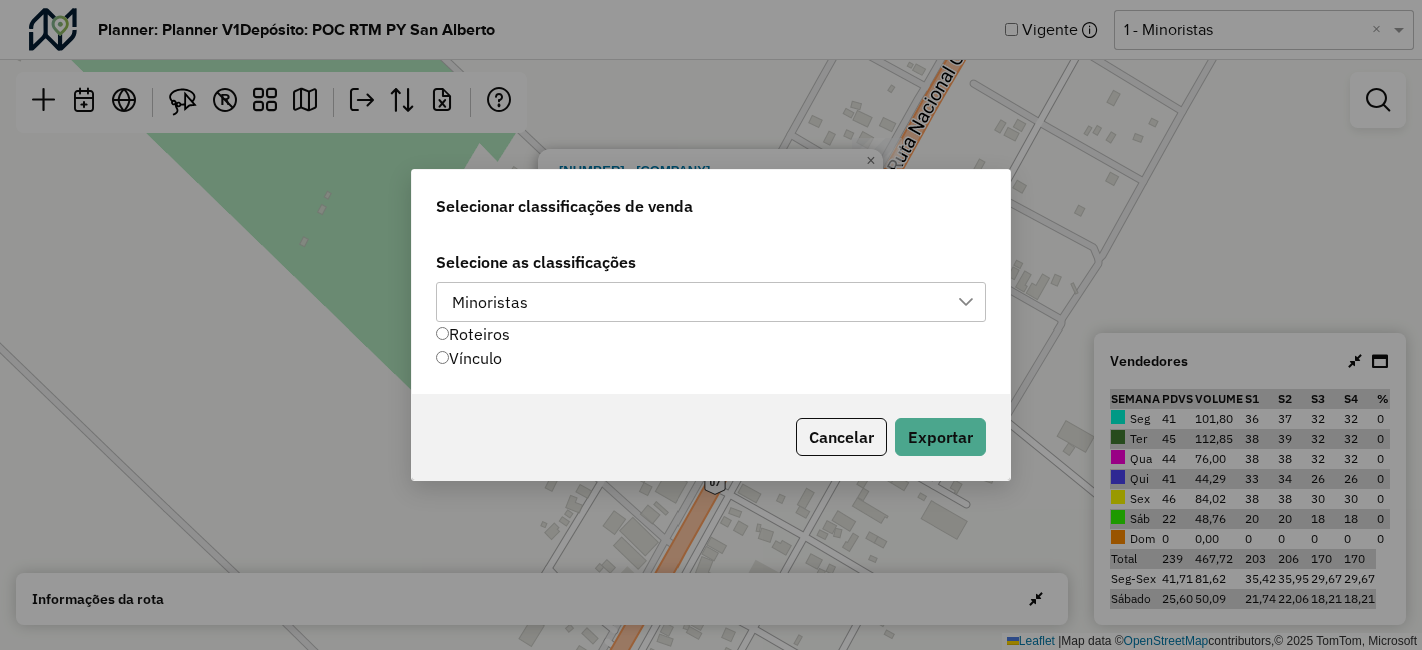 click on "Cancelar" 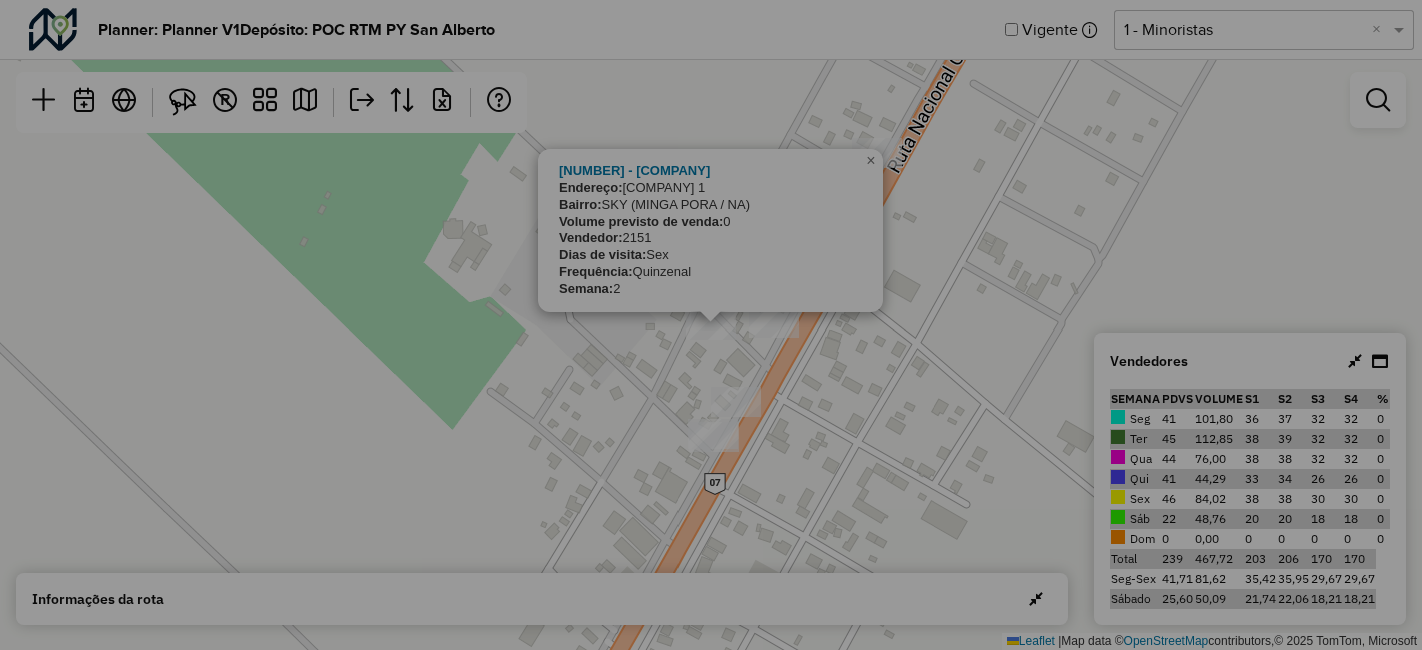 scroll, scrollTop: 0, scrollLeft: 0, axis: both 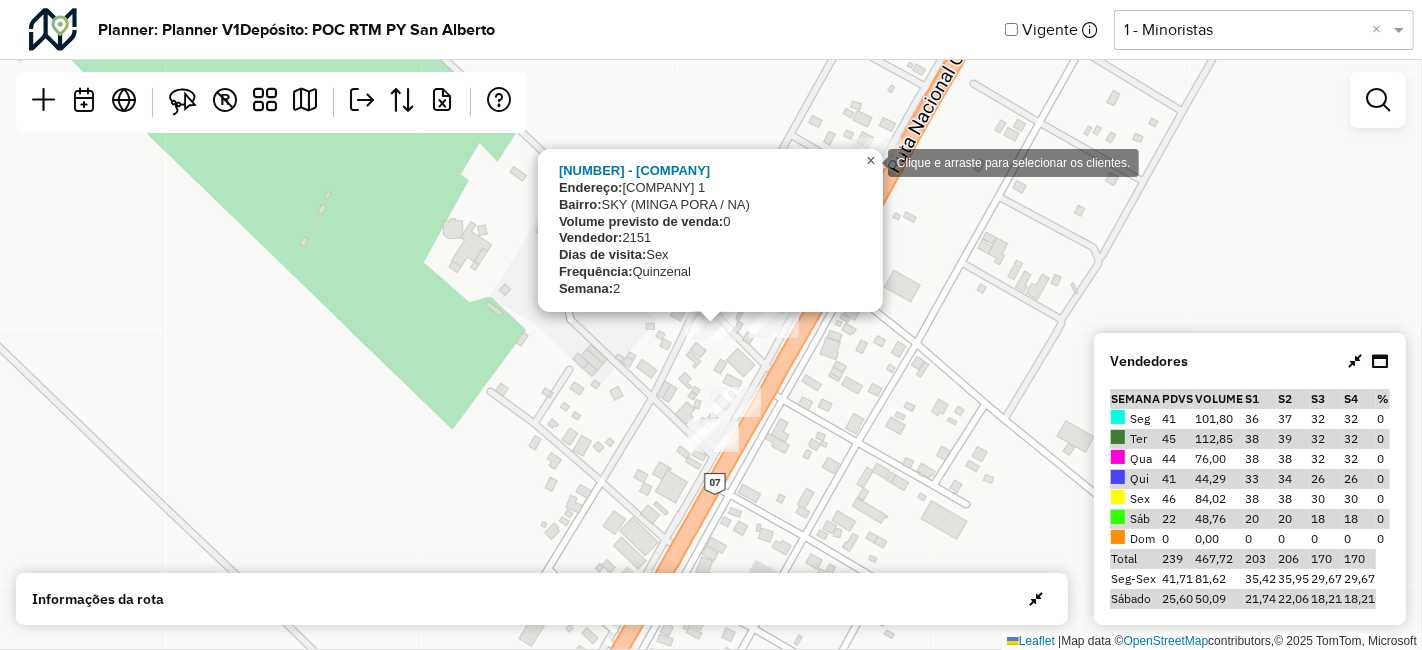 click on "×" 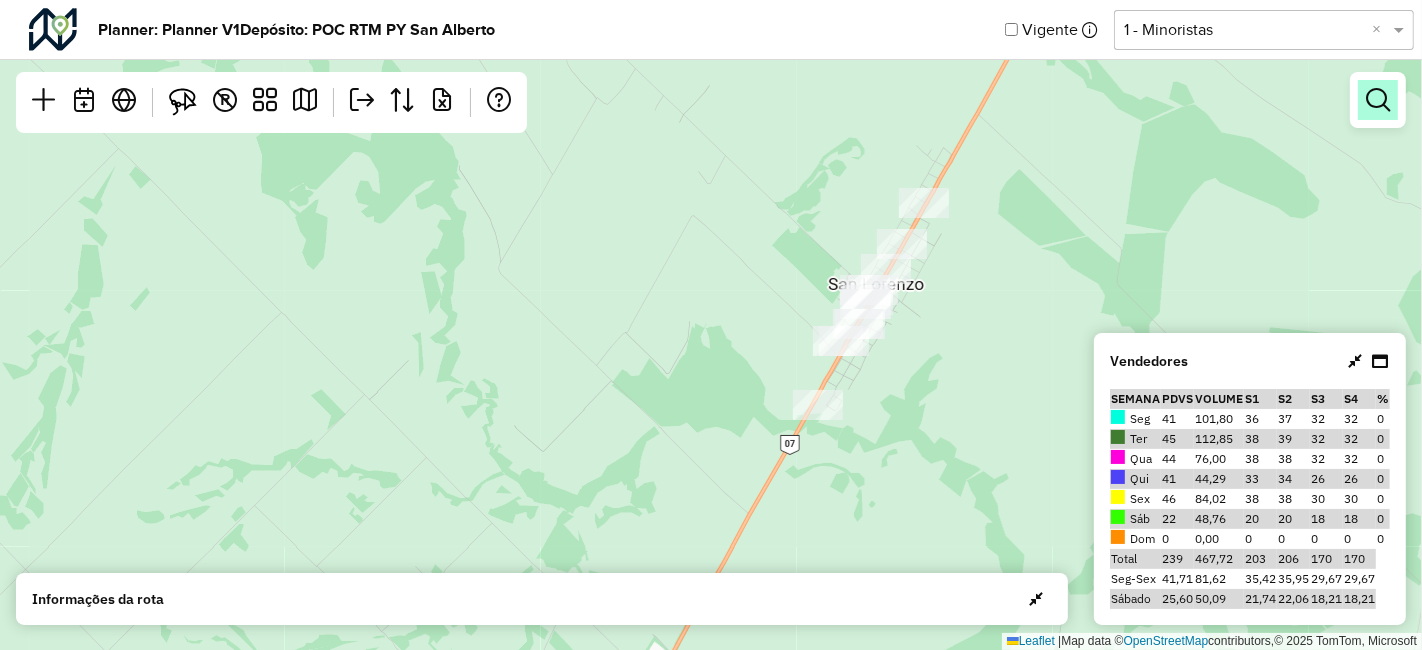 click at bounding box center (1378, 100) 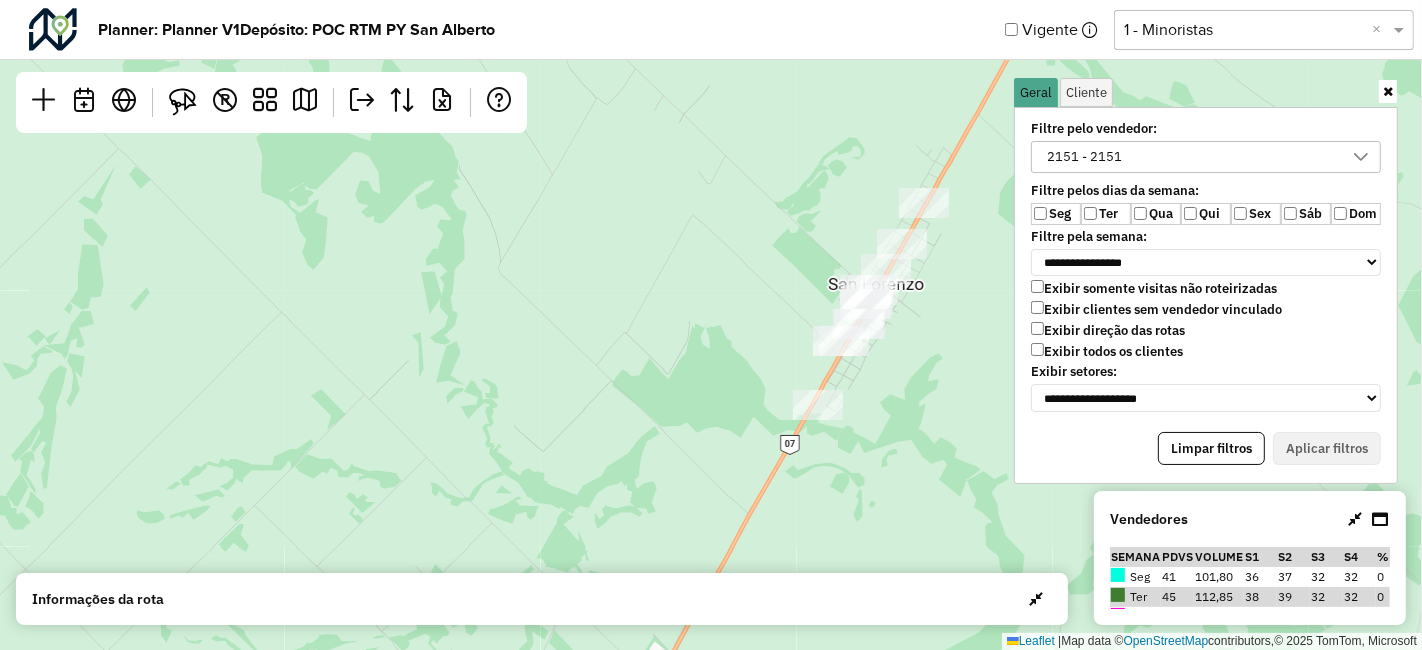 click on "Exibir todos os clientes" at bounding box center [1107, 351] 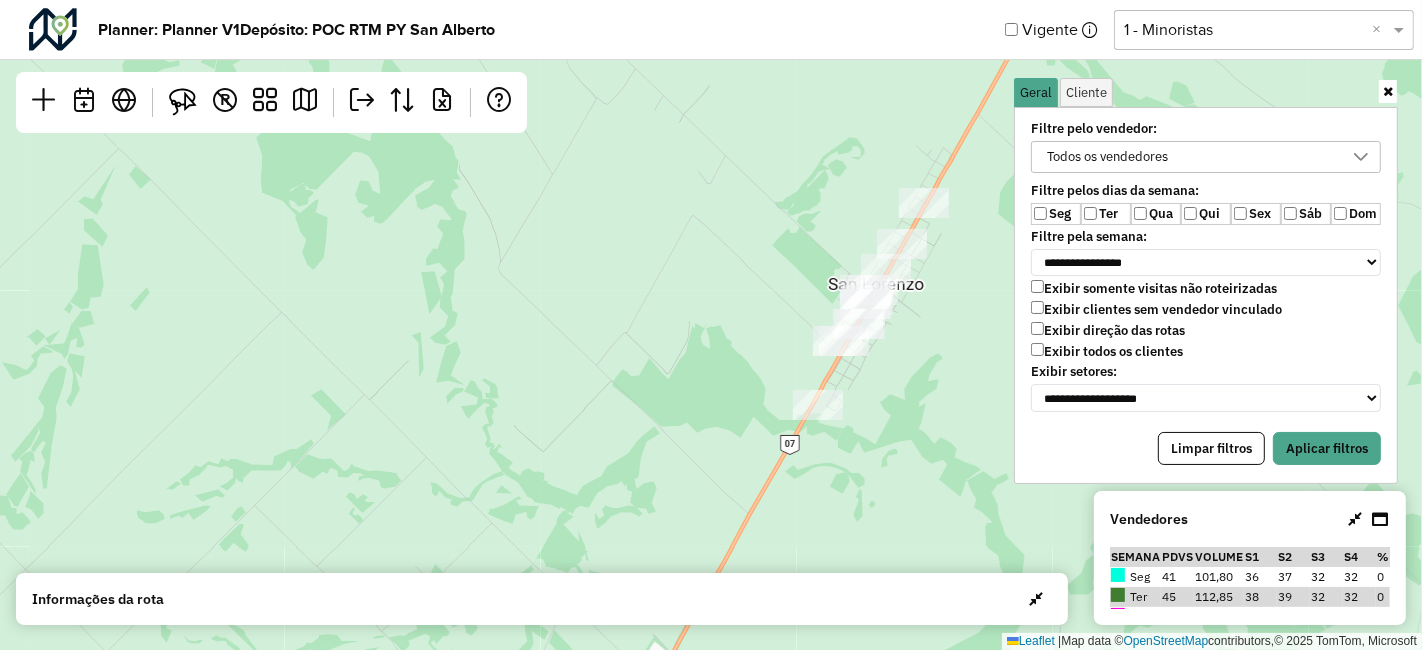 click on "Qua" at bounding box center [1156, 214] 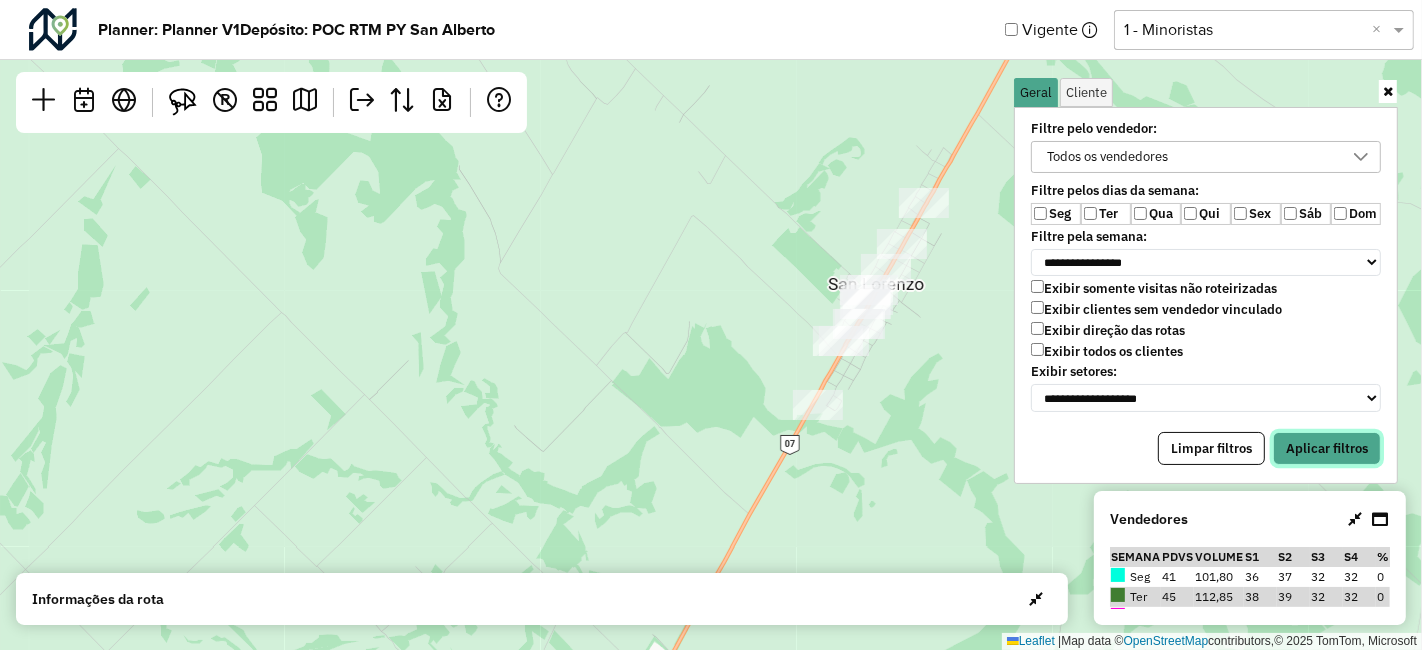 click on "Aplicar filtros" at bounding box center (1327, 449) 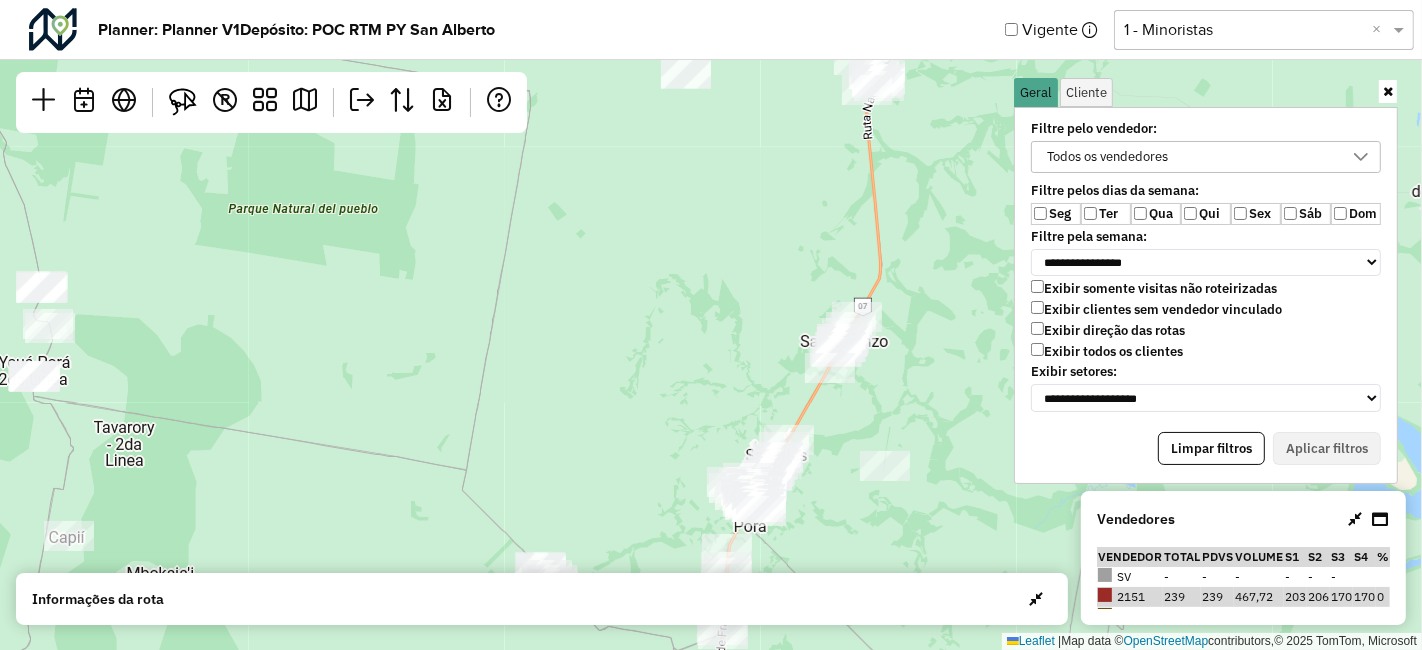 click at bounding box center [1388, 91] 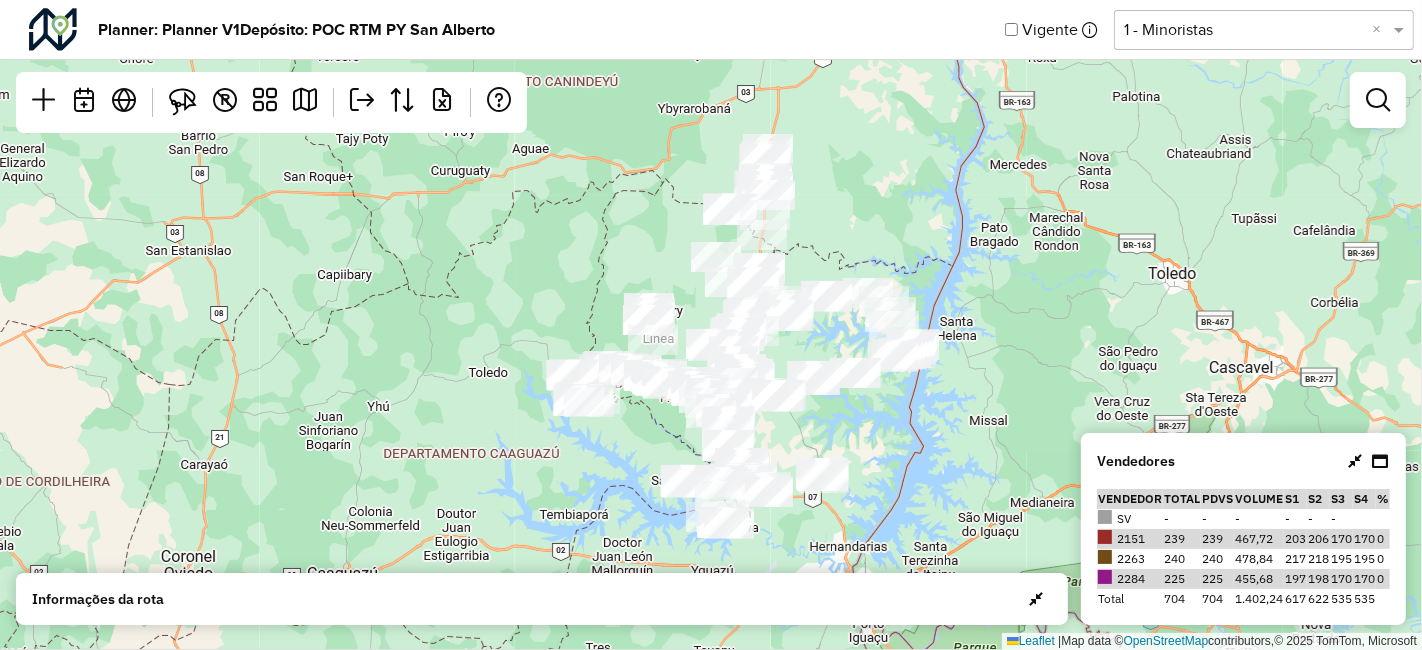 drag, startPoint x: 1180, startPoint y: 357, endPoint x: 1015, endPoint y: 349, distance: 165.19383 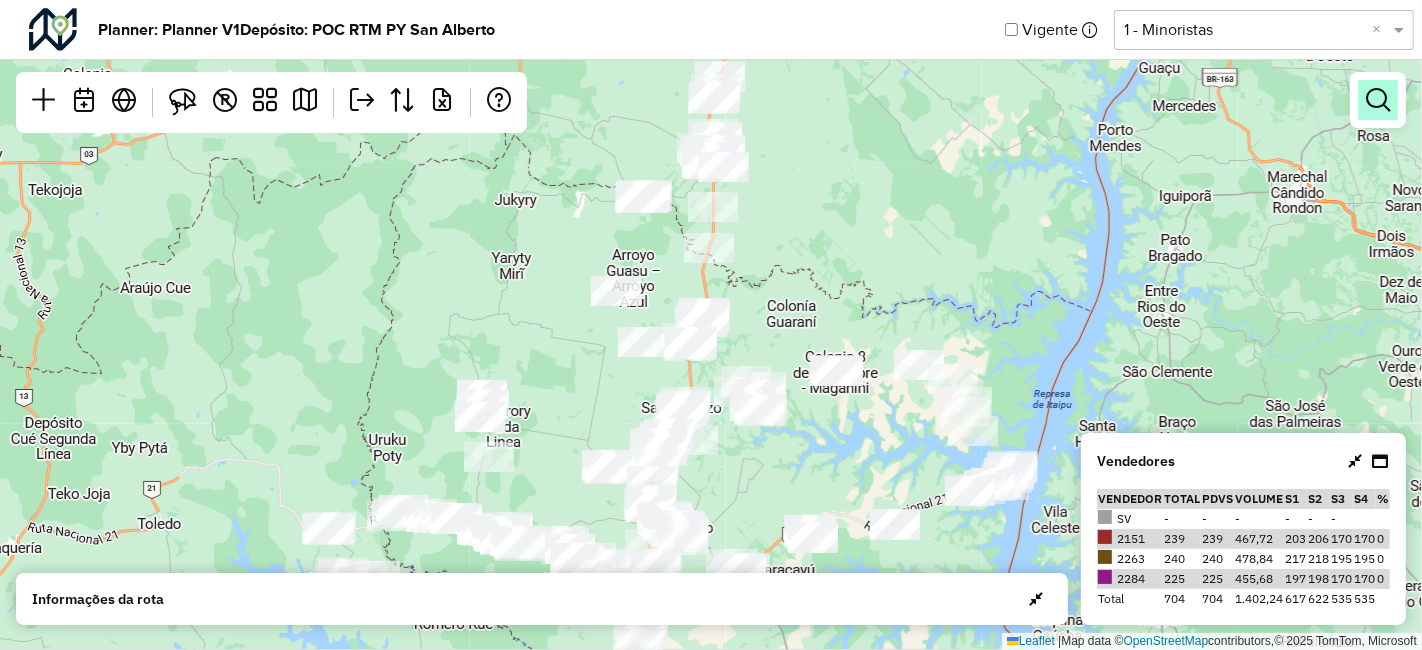 click at bounding box center [1378, 100] 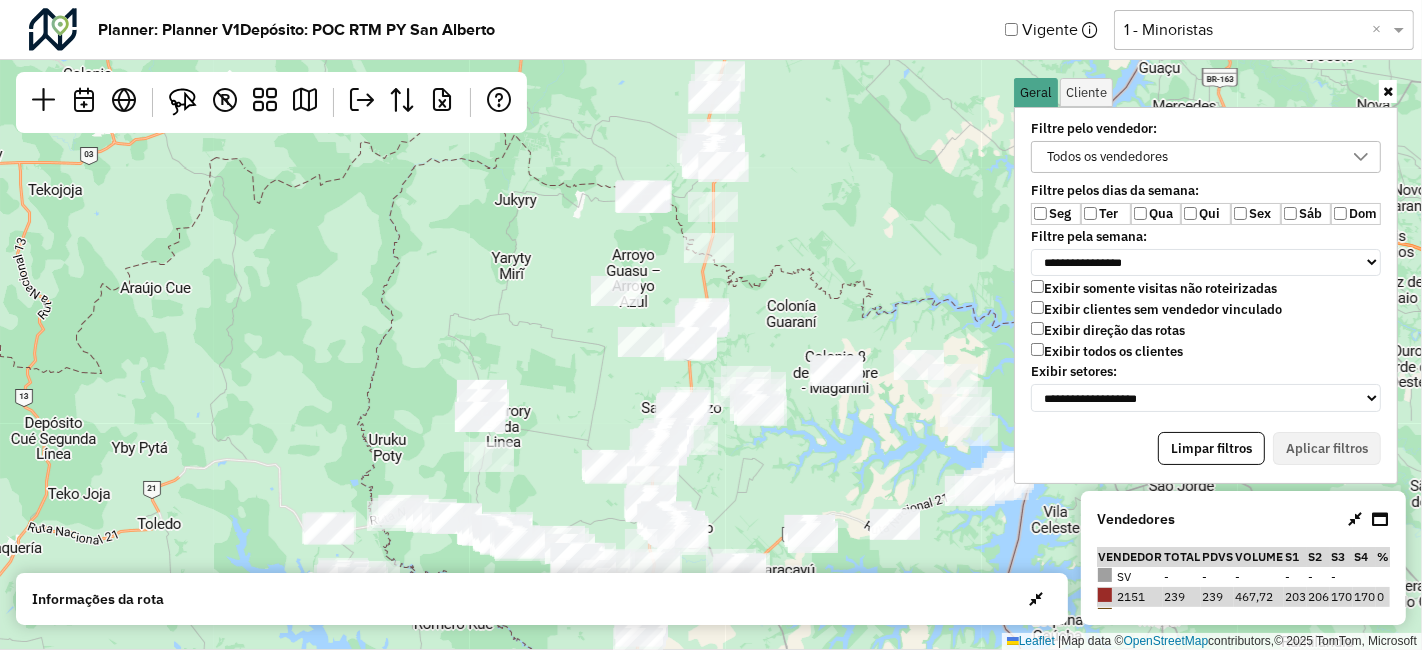 click on "Todos os vendedores" at bounding box center (1107, 157) 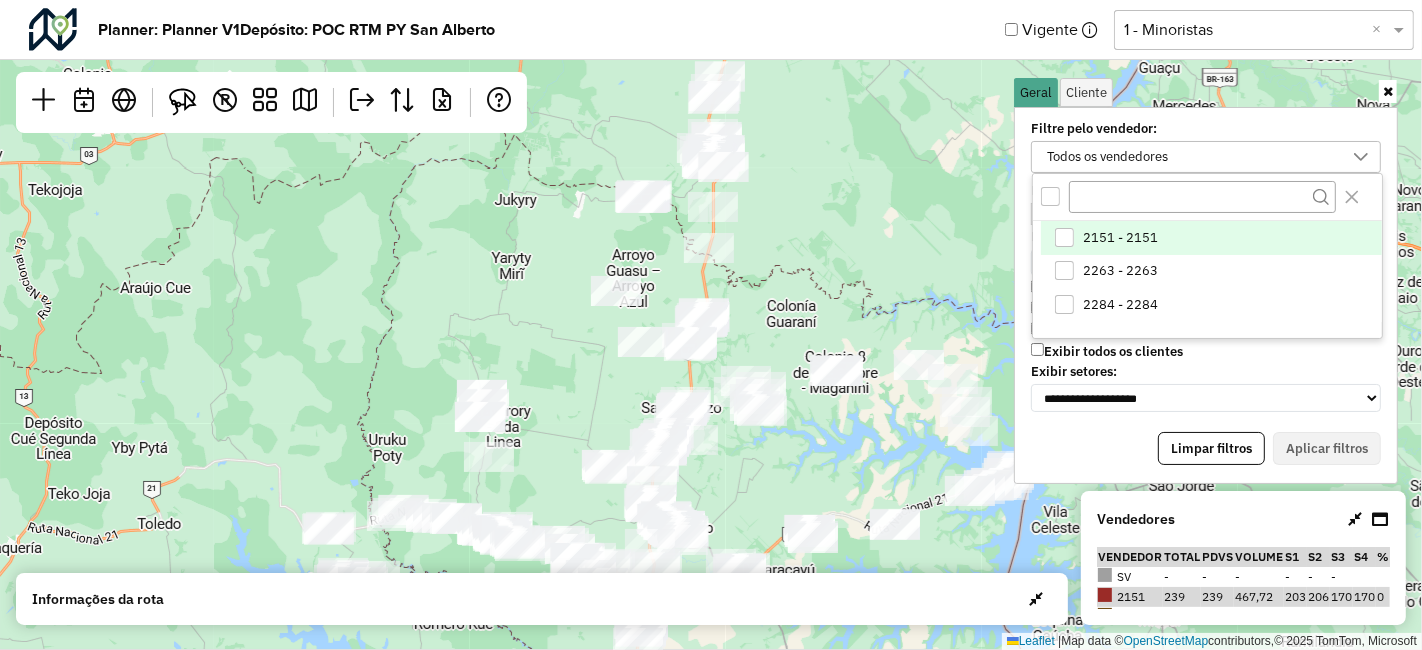 scroll, scrollTop: 10, scrollLeft: 74, axis: both 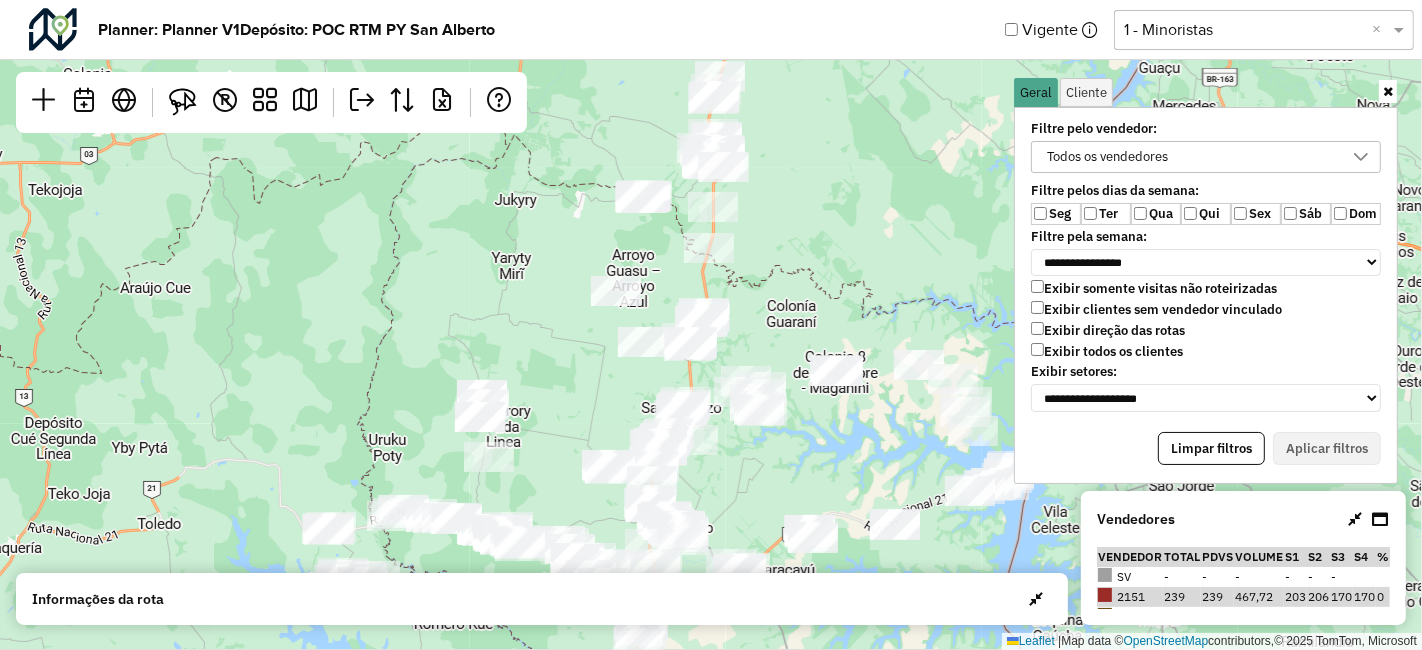 click on "Todos os vendedores" at bounding box center [1107, 157] 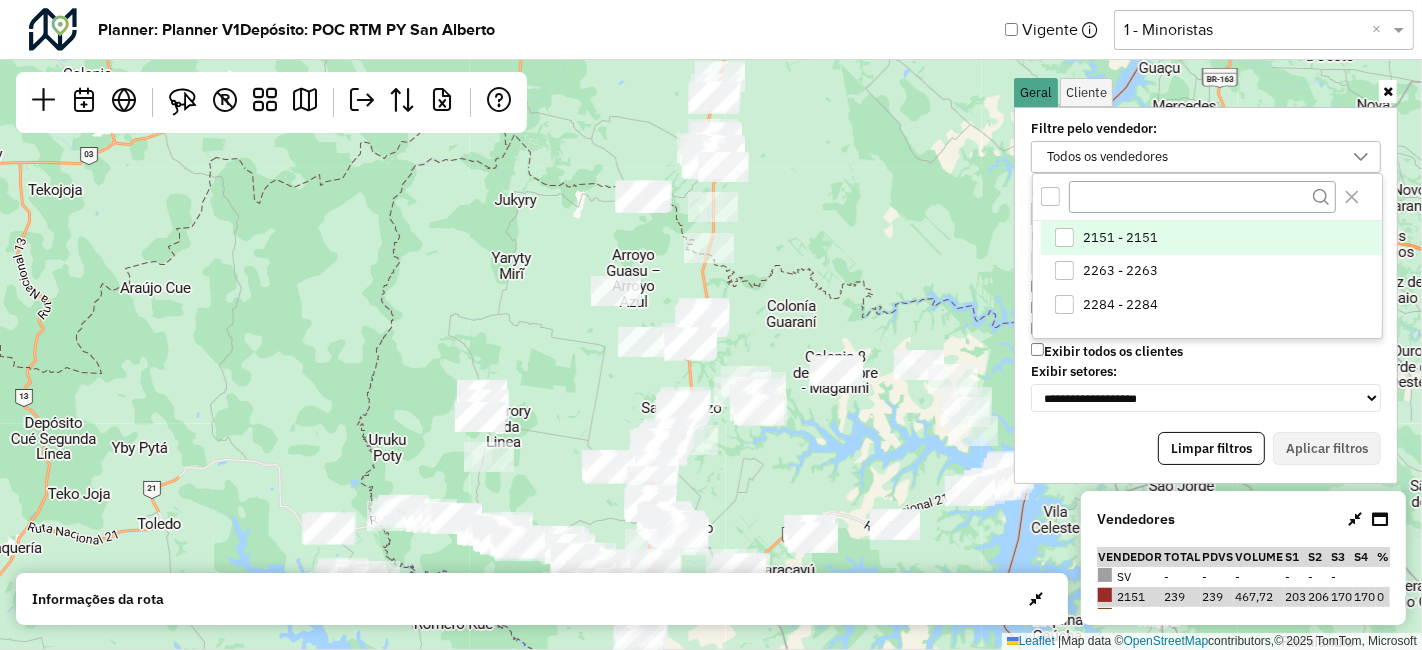click at bounding box center [1064, 237] 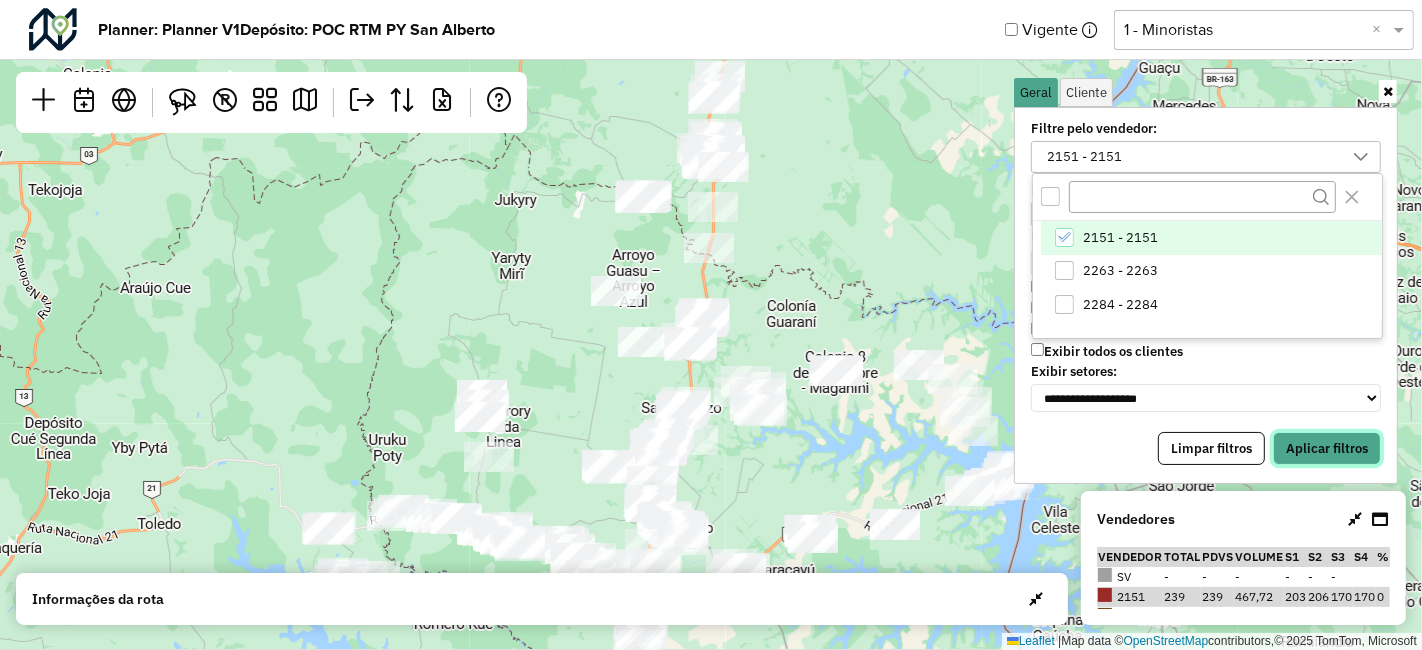 click on "Aplicar filtros" at bounding box center (1327, 449) 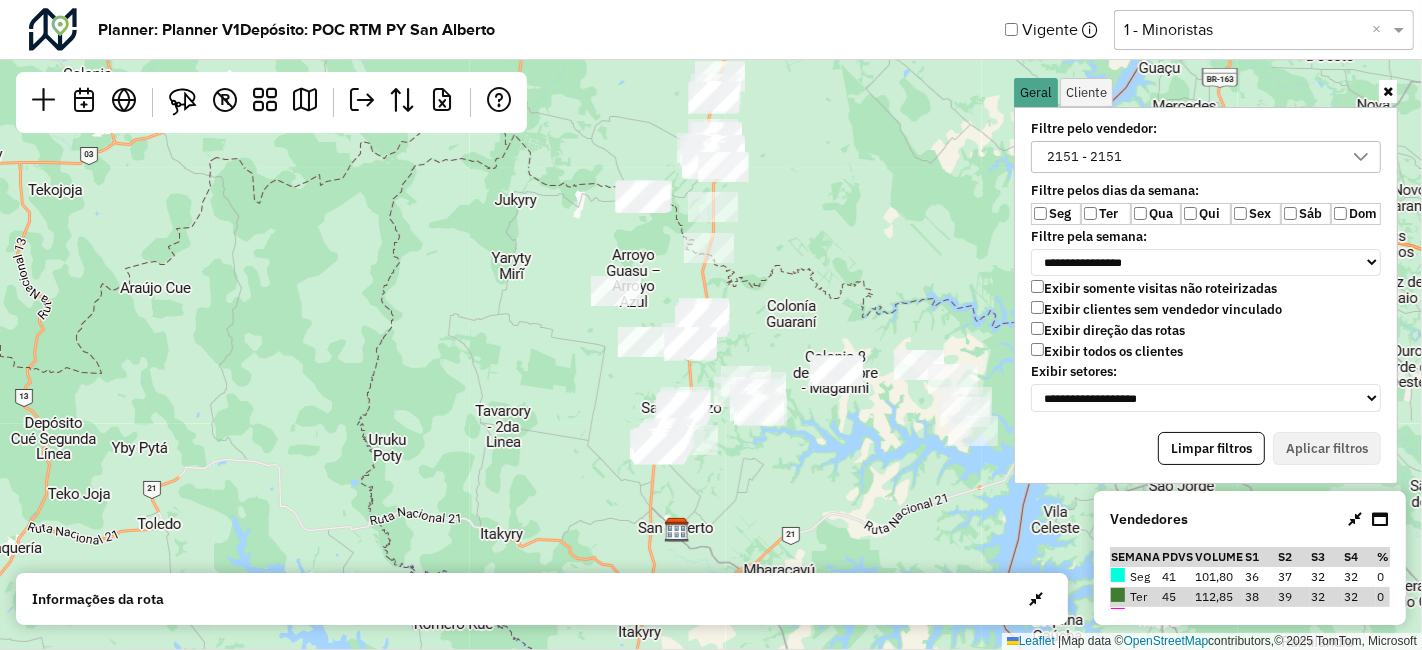 click at bounding box center [1388, 91] 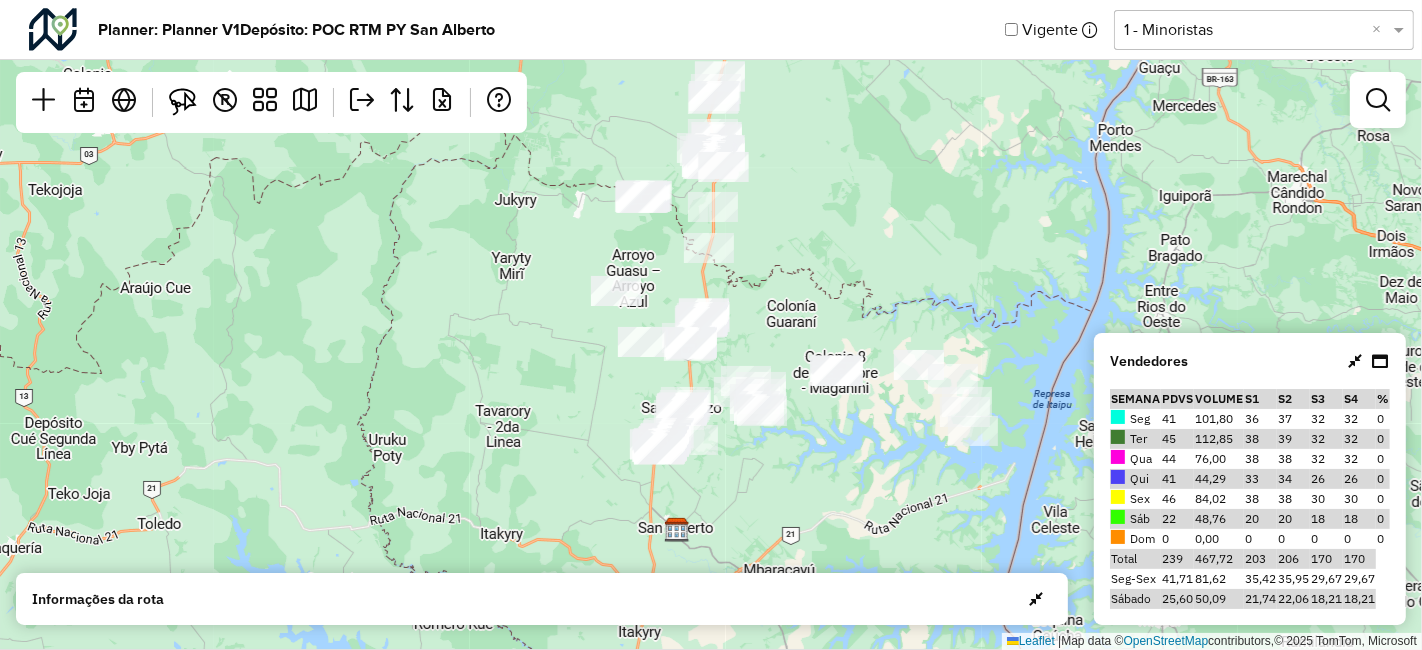 click at bounding box center (1355, 361) 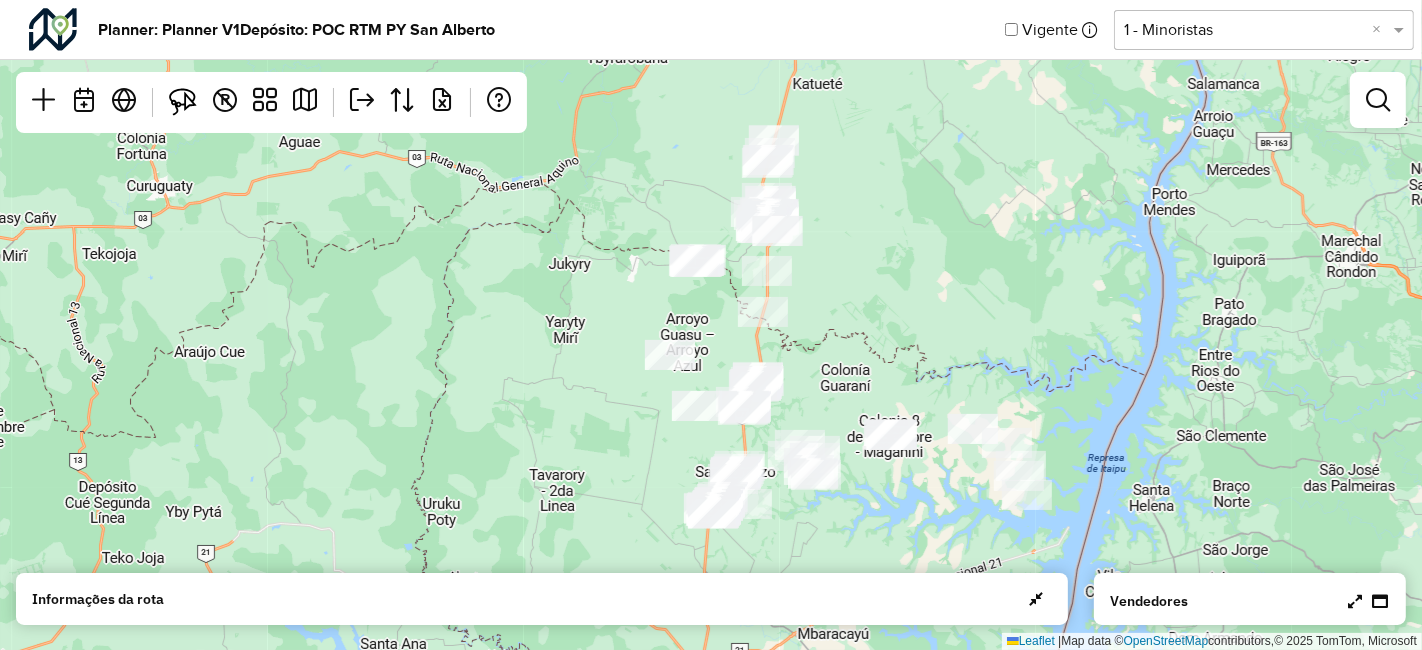 drag, startPoint x: 788, startPoint y: 232, endPoint x: 843, endPoint y: 292, distance: 81.394104 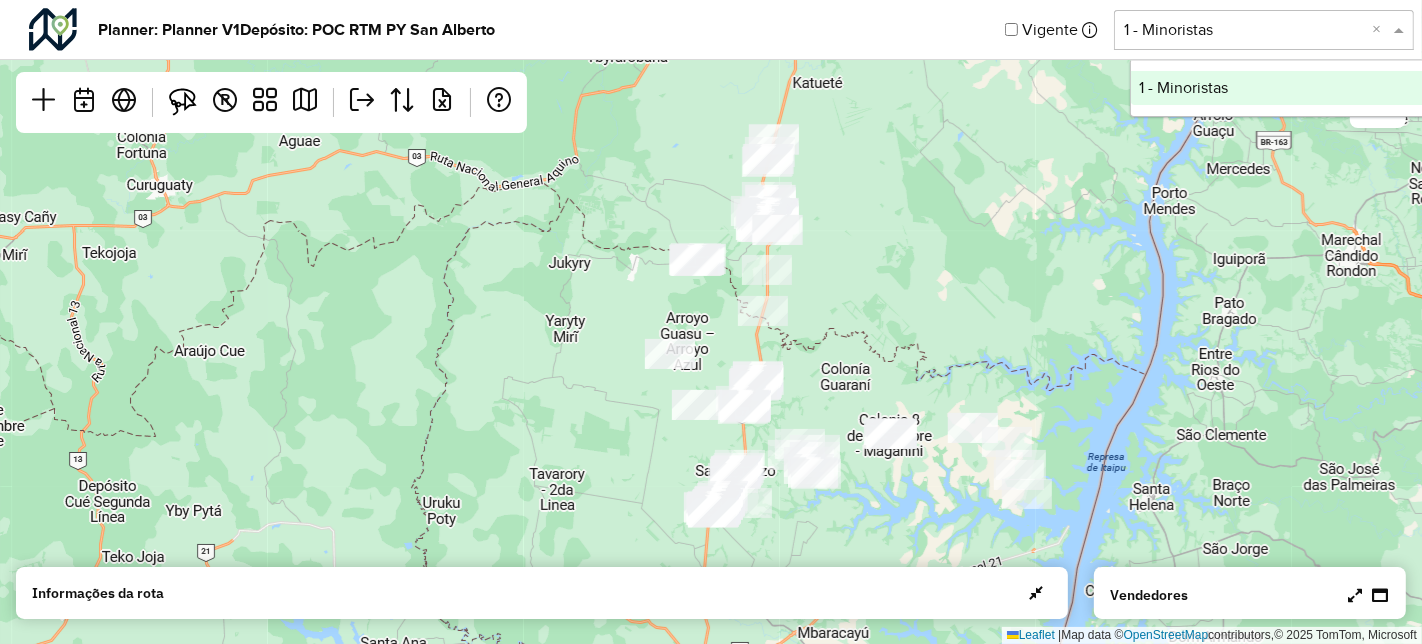click 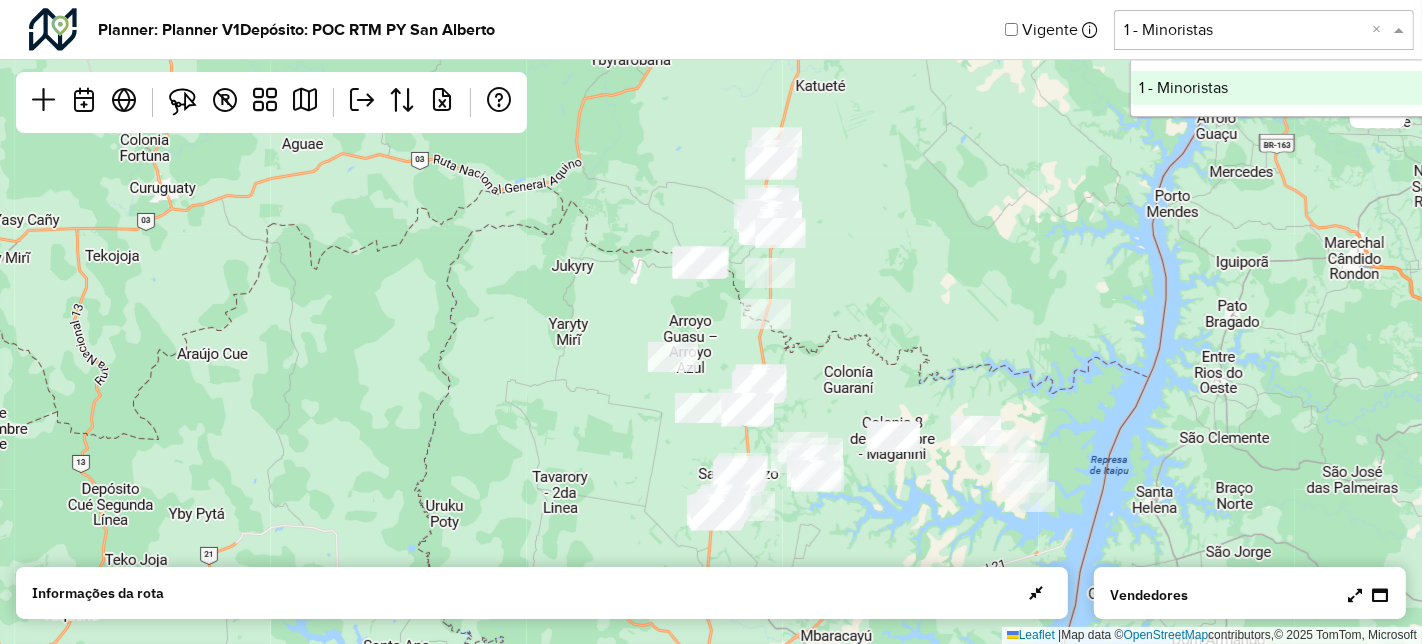click on "Leaflet   |  Map data ©  OpenStreetMap  contributors,© 2025 TomTom, Microsoft" 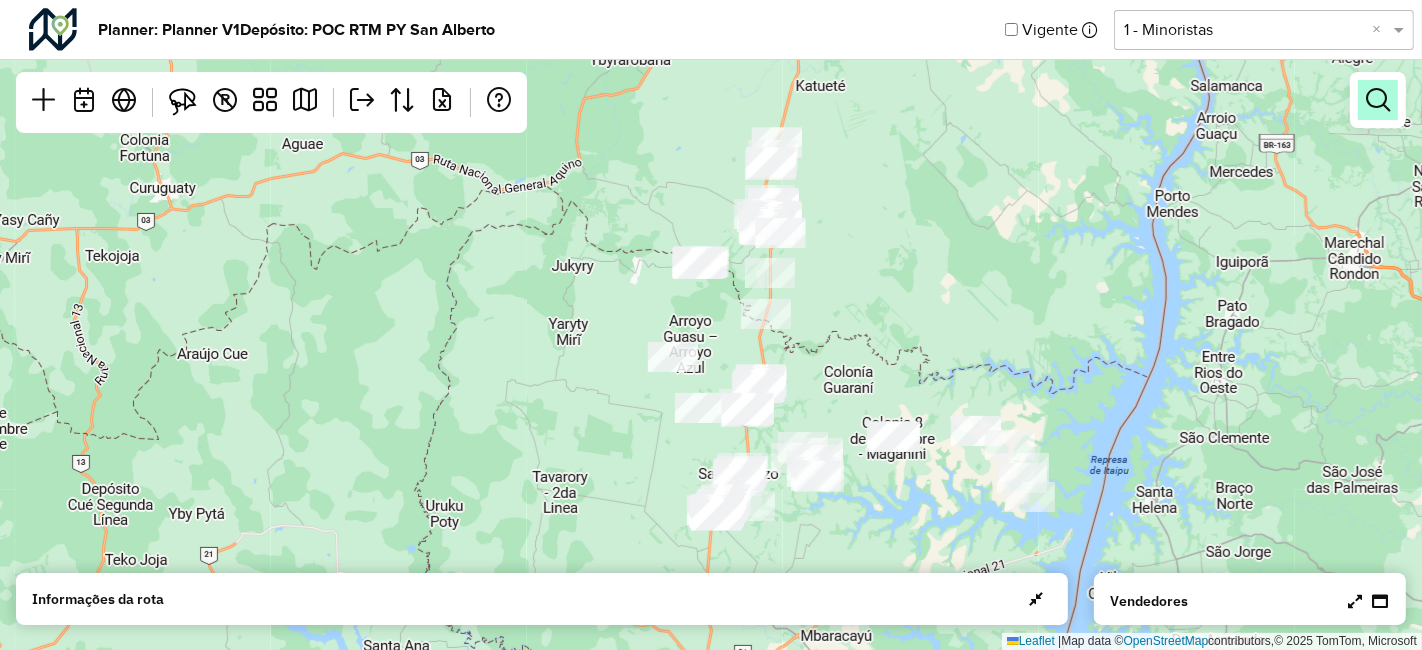 click at bounding box center [1378, 100] 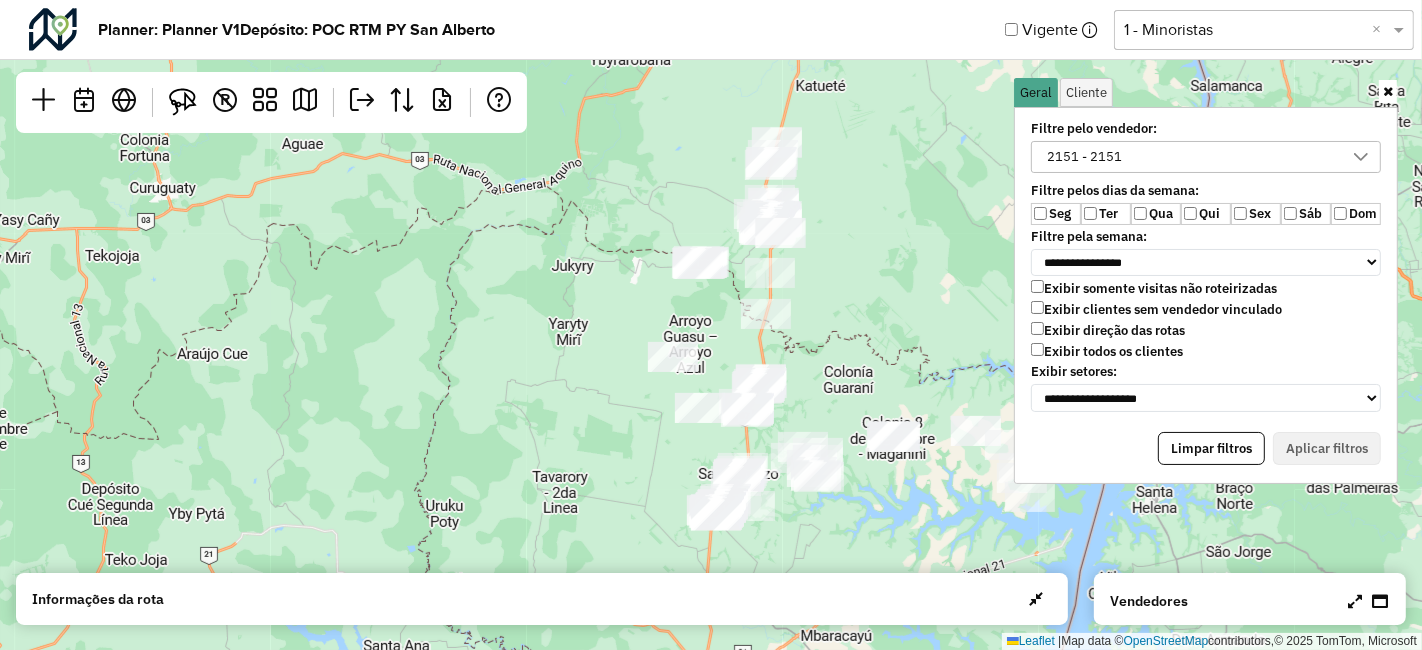 click on "2151 - 2151" at bounding box center (1084, 157) 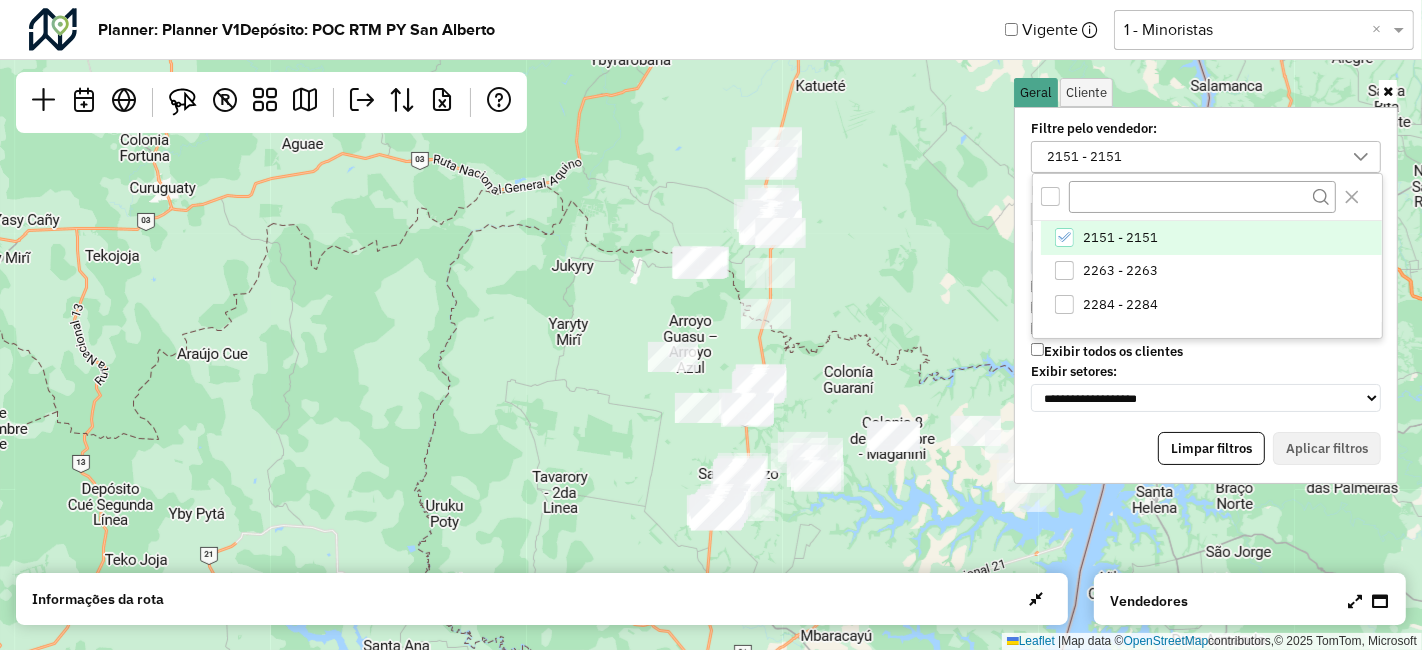 click at bounding box center [1065, 238] 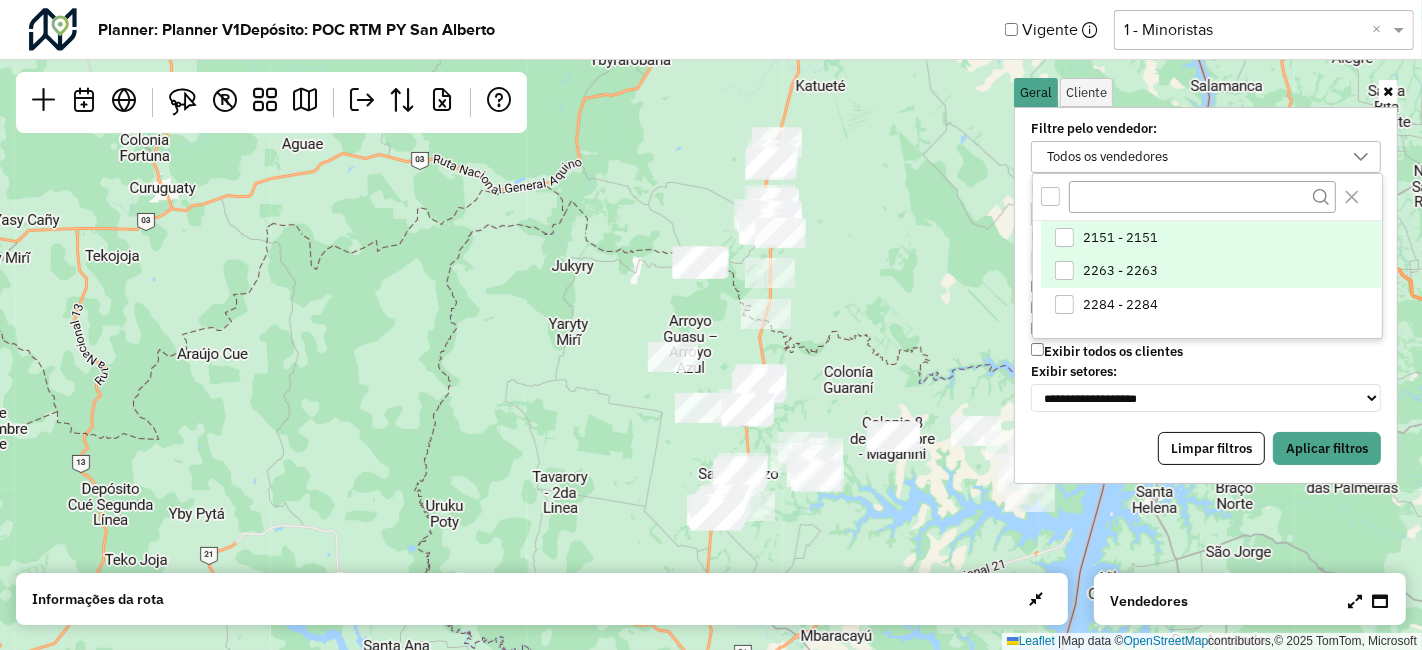 click at bounding box center [1064, 270] 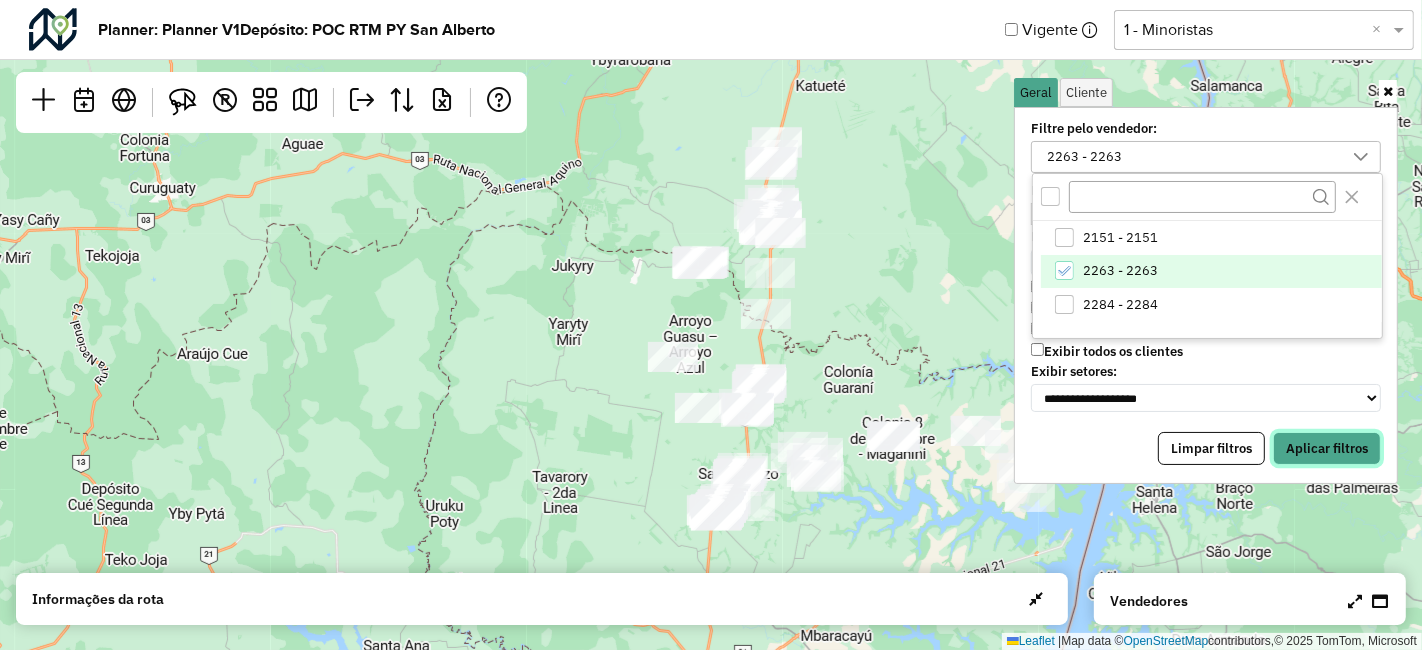 click on "Aplicar filtros" at bounding box center (1327, 449) 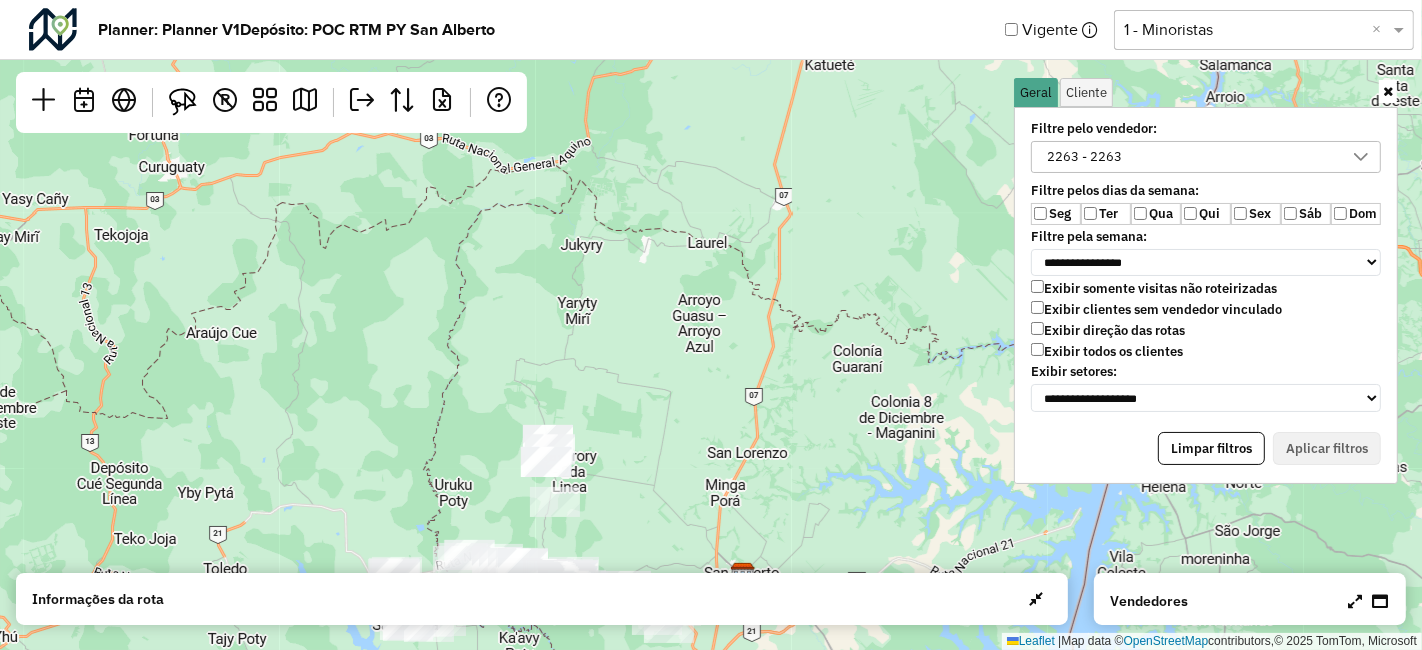 drag, startPoint x: 642, startPoint y: 470, endPoint x: 783, endPoint y: 201, distance: 303.71368 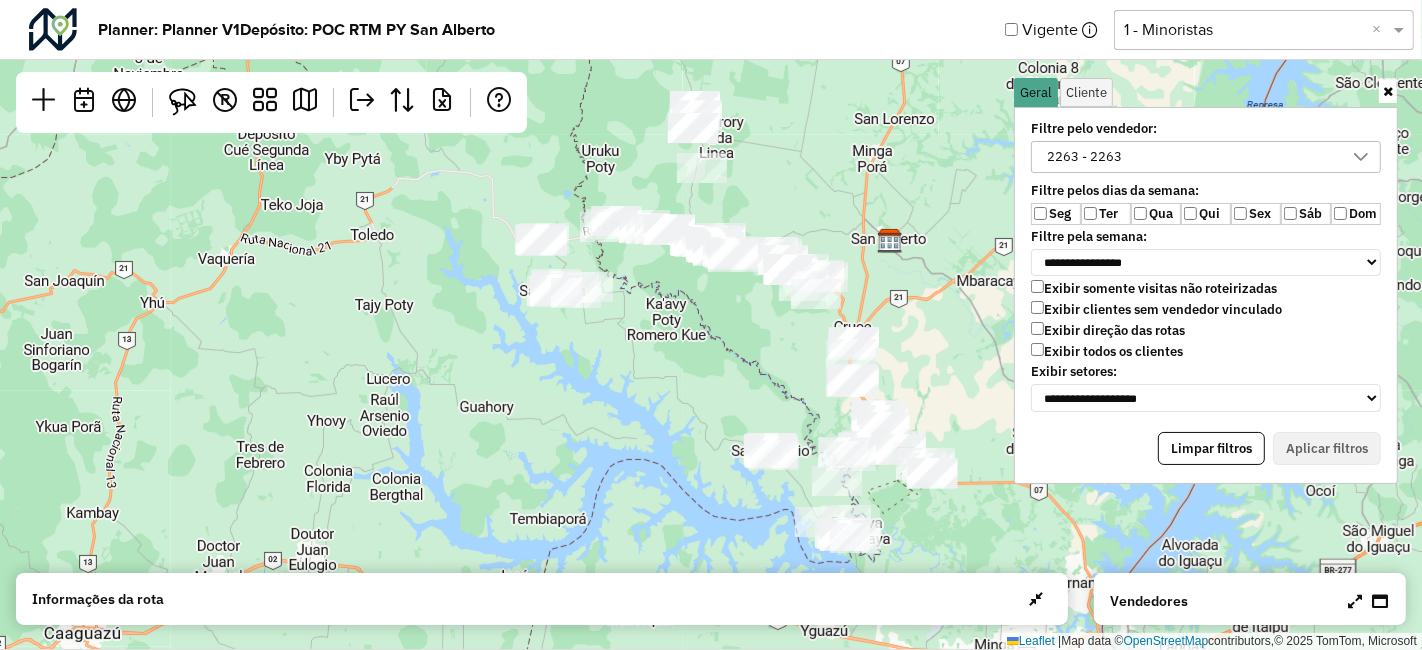 click at bounding box center [1388, 91] 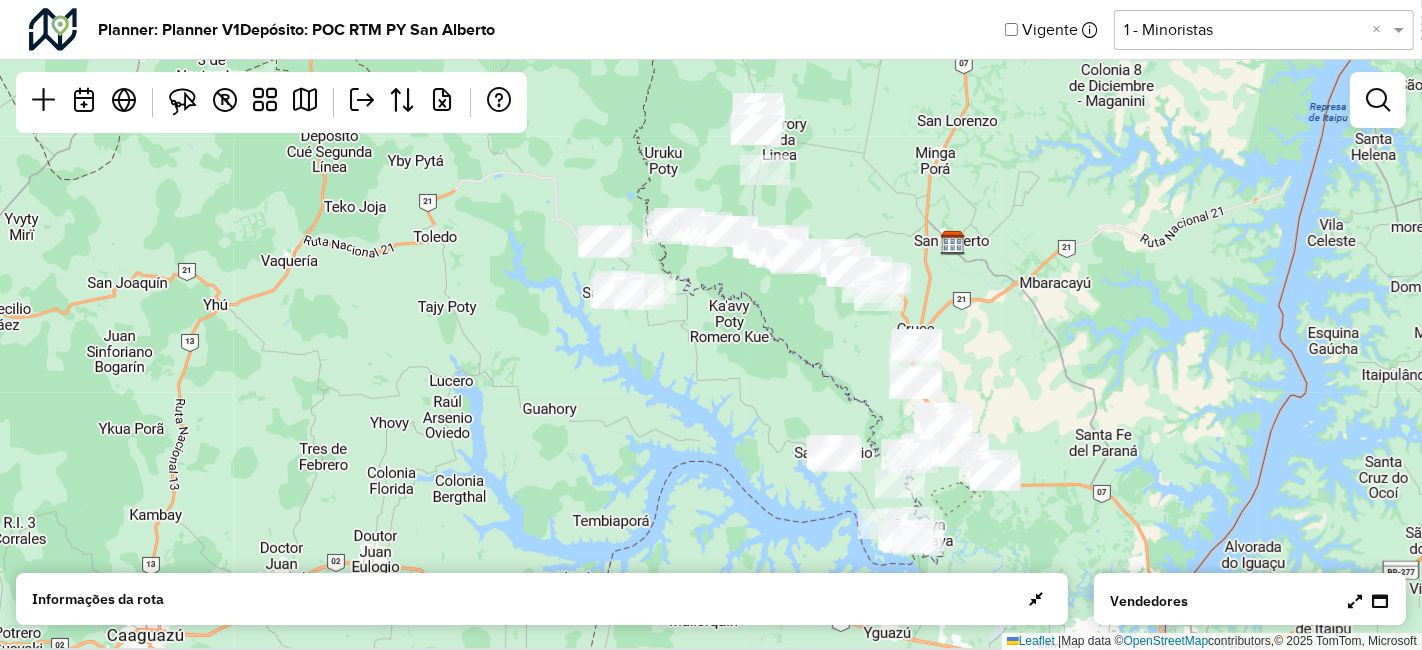 drag, startPoint x: 654, startPoint y: 290, endPoint x: 725, endPoint y: 290, distance: 71 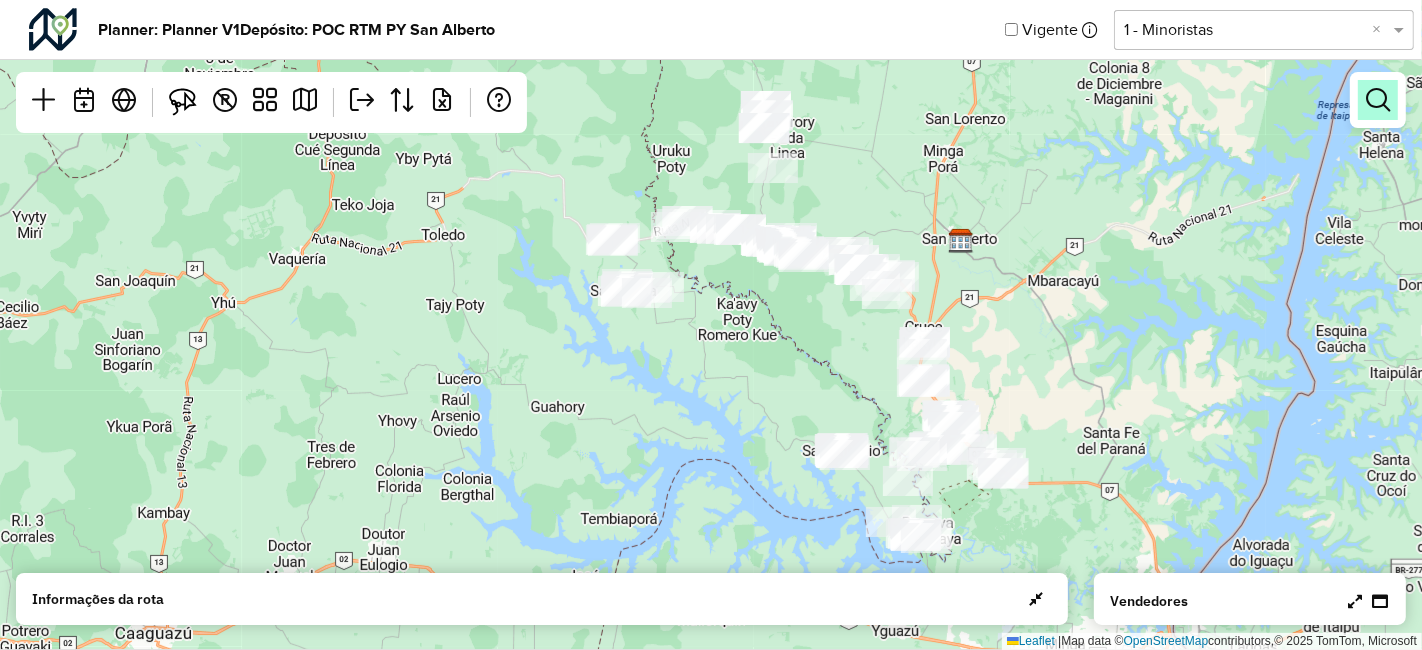 click at bounding box center [1378, 100] 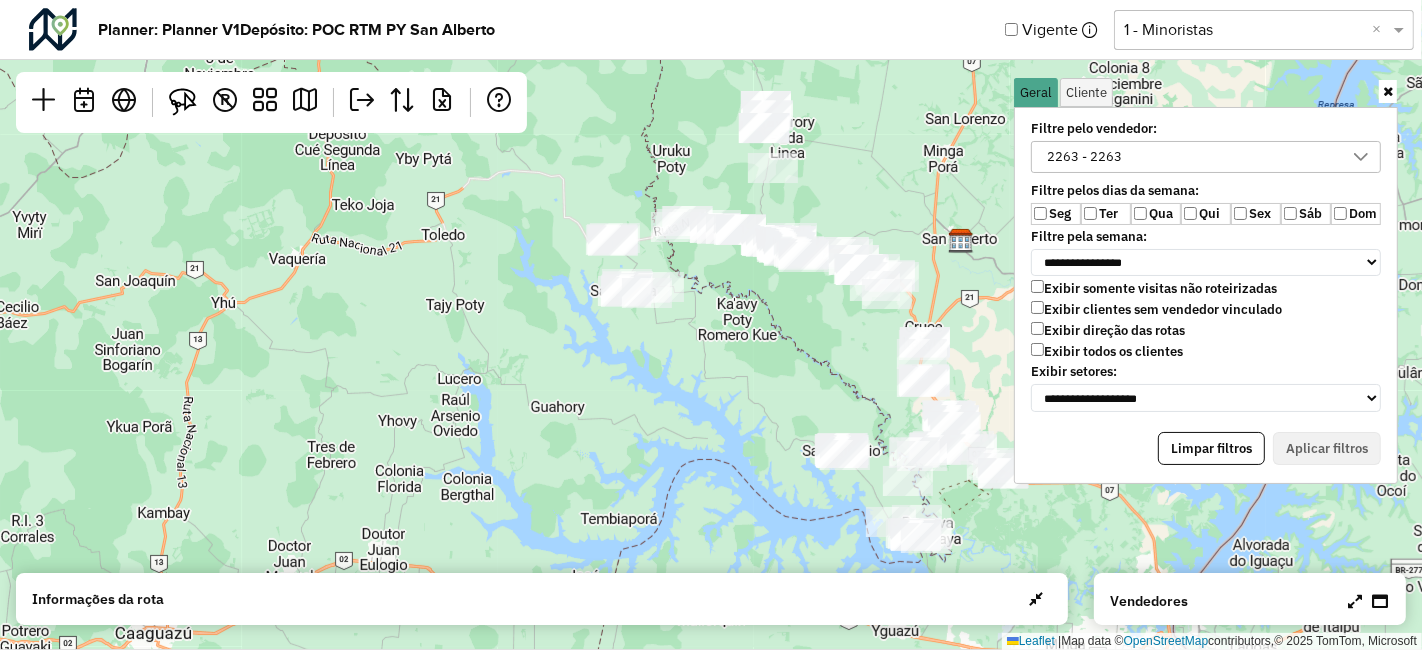 click on "2263 - 2263" at bounding box center [1191, 157] 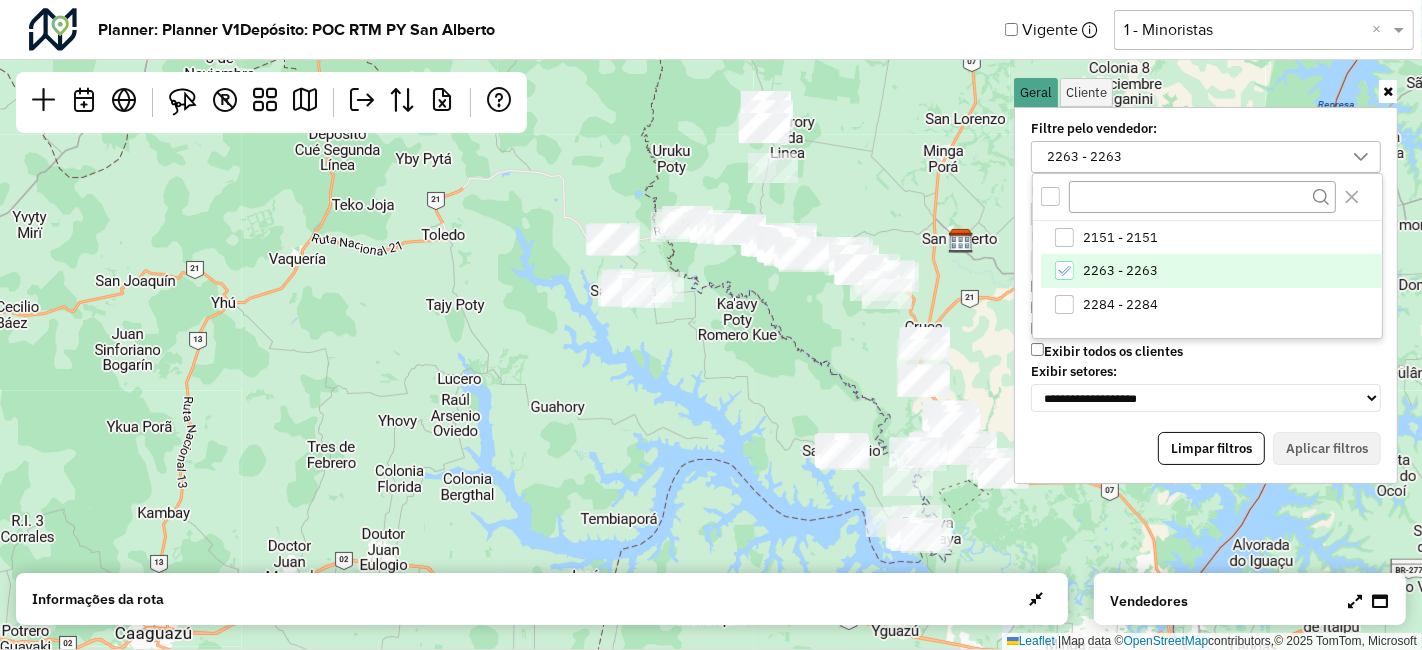 scroll, scrollTop: 10, scrollLeft: 74, axis: both 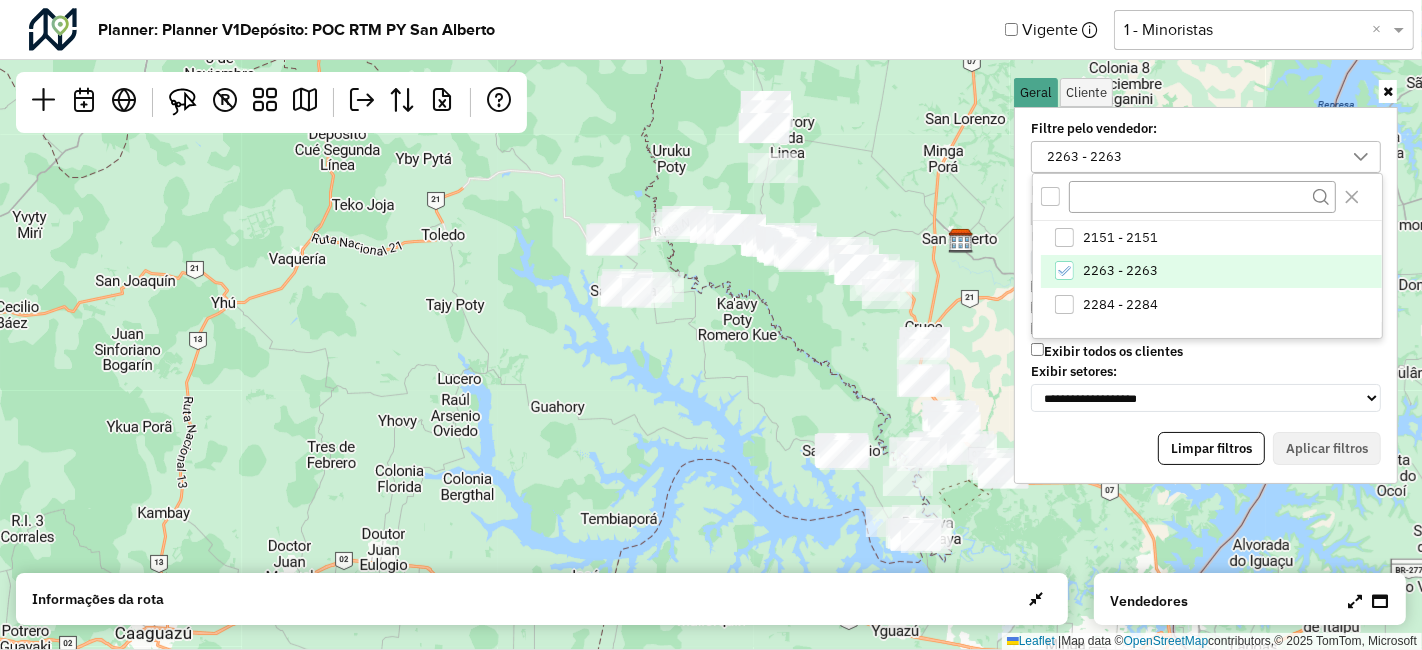 click 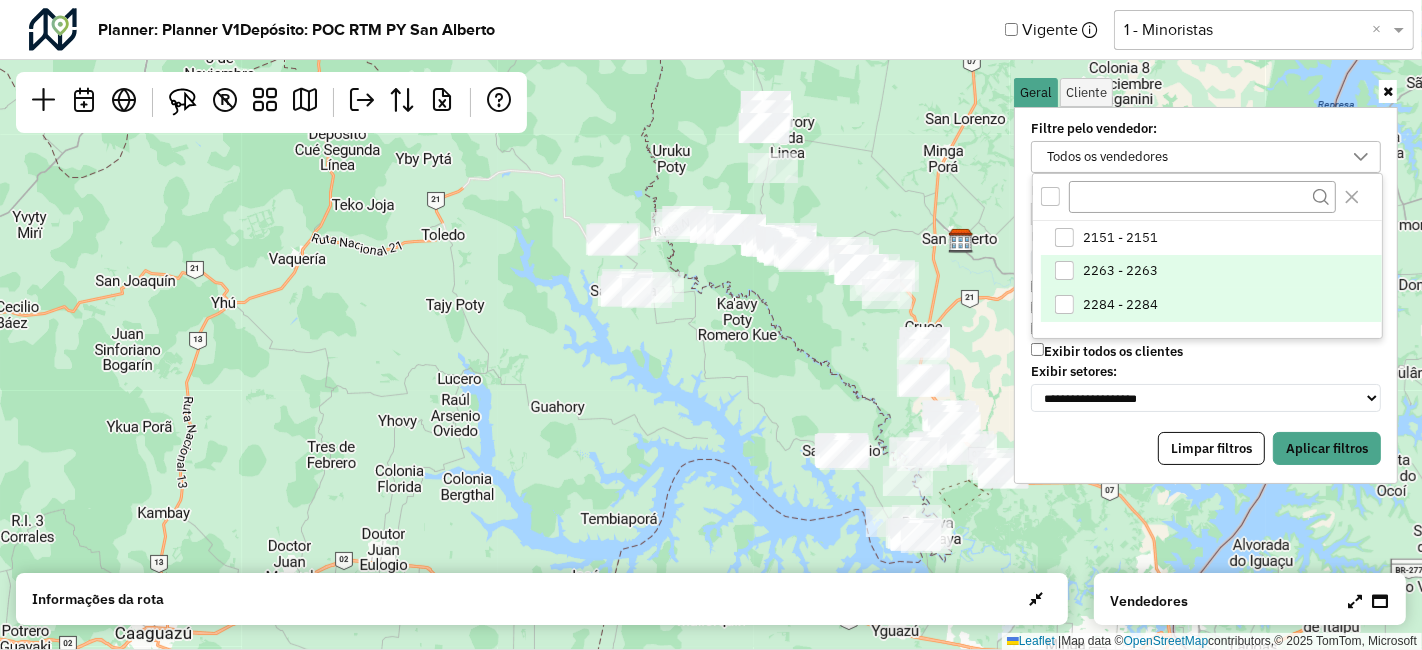 drag, startPoint x: 1068, startPoint y: 292, endPoint x: 1062, endPoint y: 303, distance: 12.529964 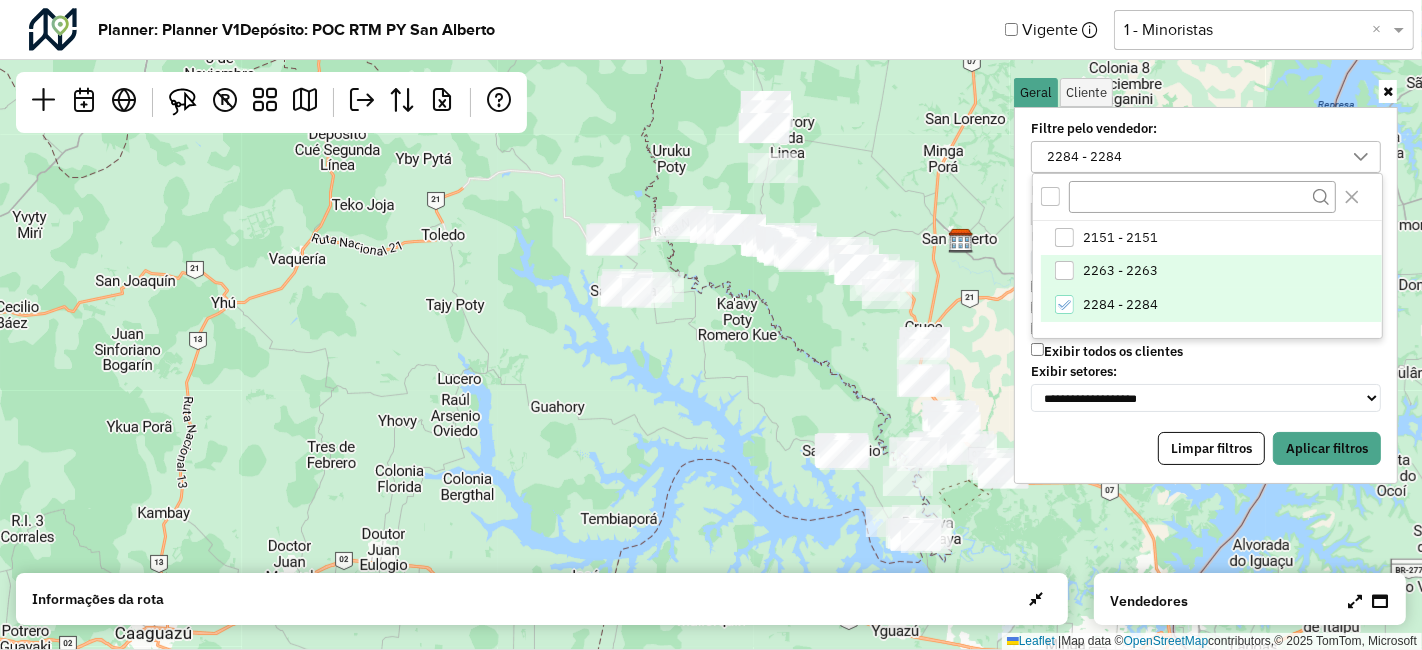 click on "**********" at bounding box center (1206, 295) 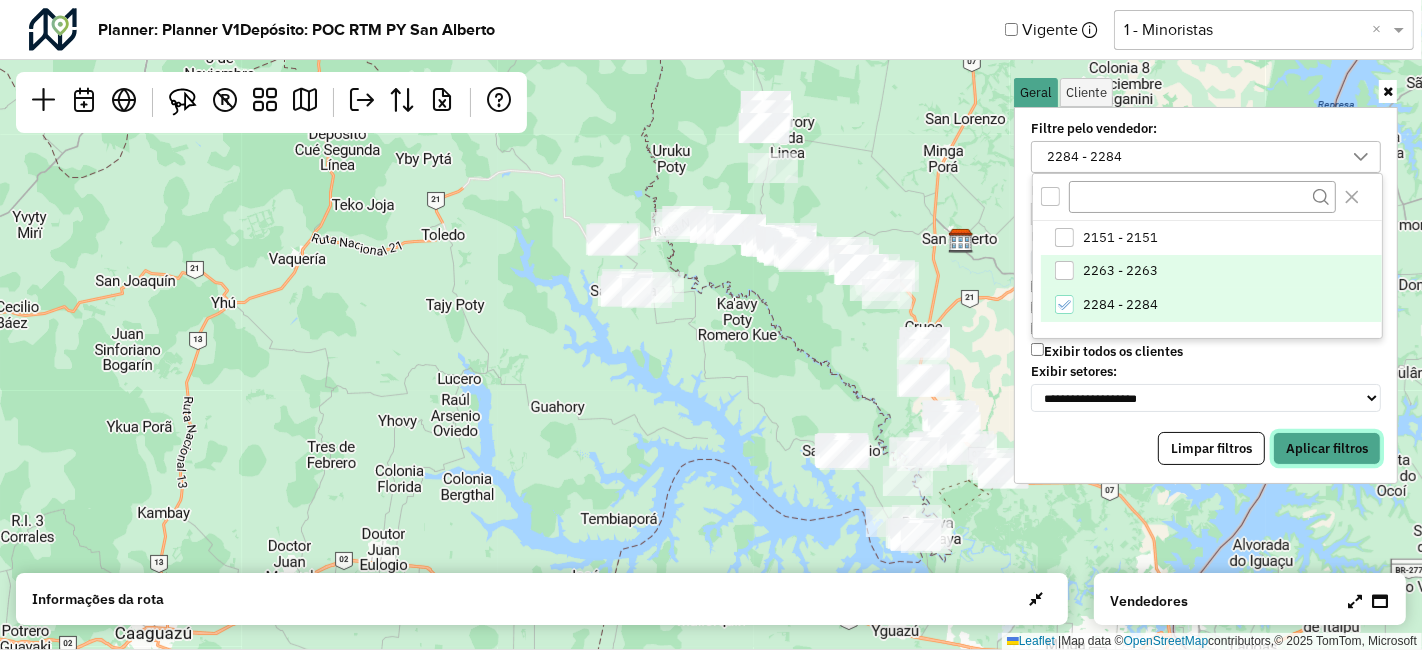 click on "Aplicar filtros" at bounding box center [1327, 449] 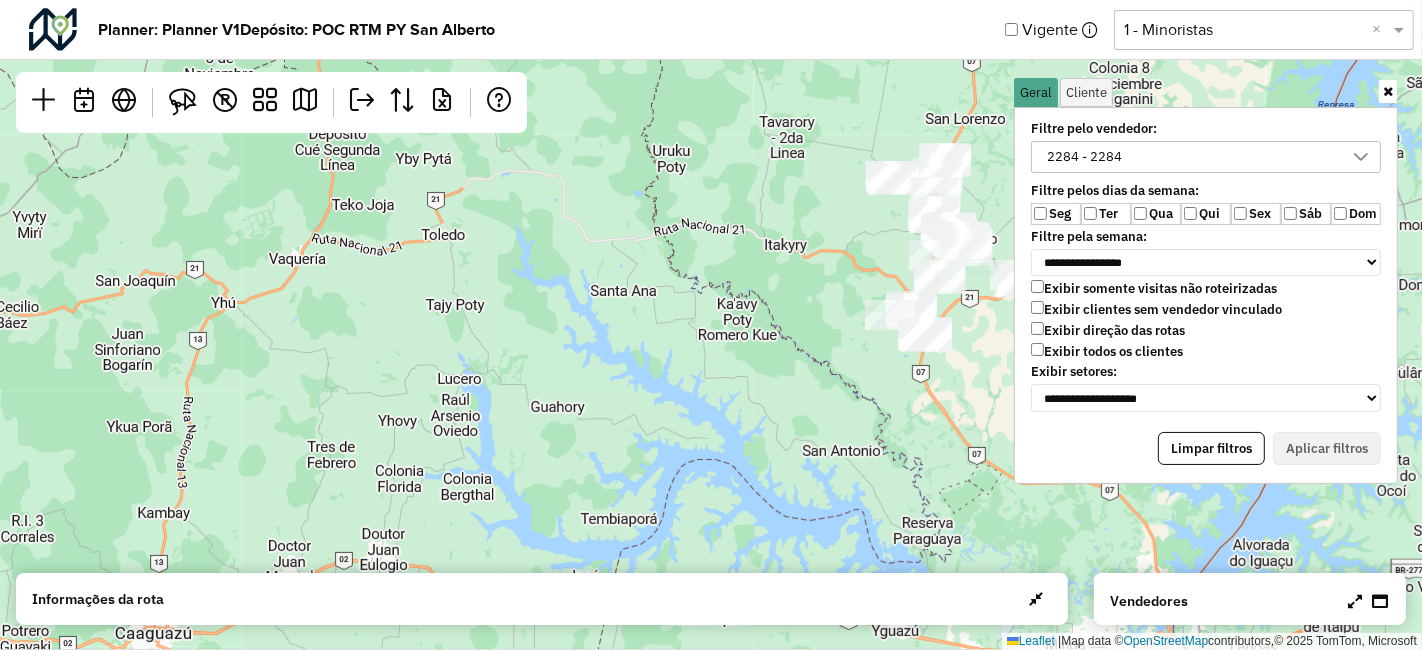 click at bounding box center [1388, 91] 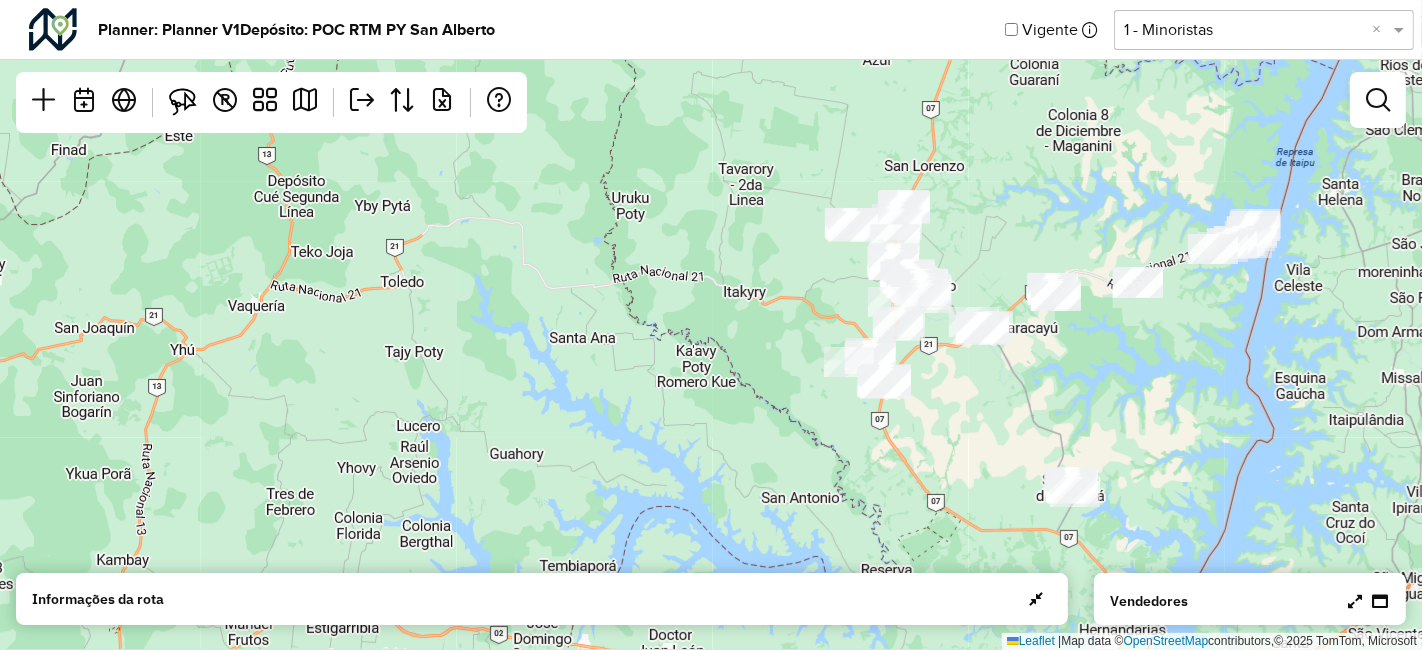 drag, startPoint x: 1046, startPoint y: 332, endPoint x: 1006, endPoint y: 379, distance: 61.7171 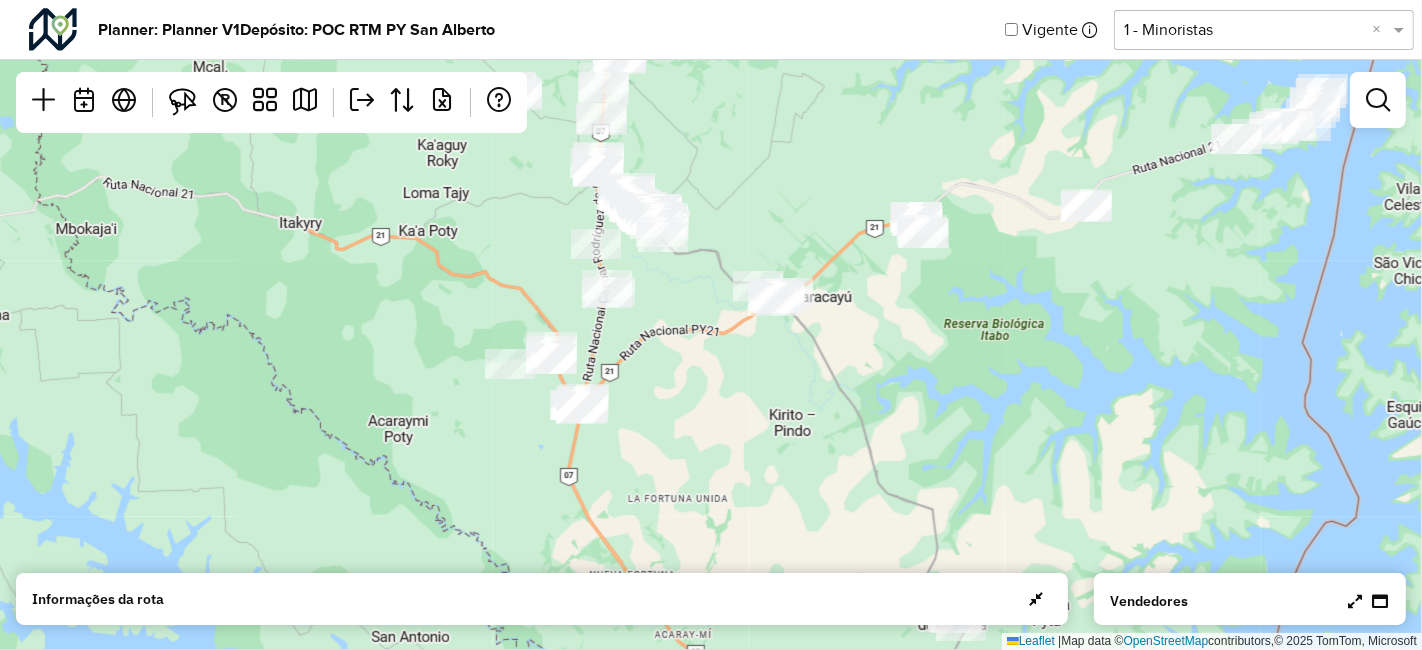 drag, startPoint x: 1194, startPoint y: 370, endPoint x: 1020, endPoint y: 332, distance: 178.10109 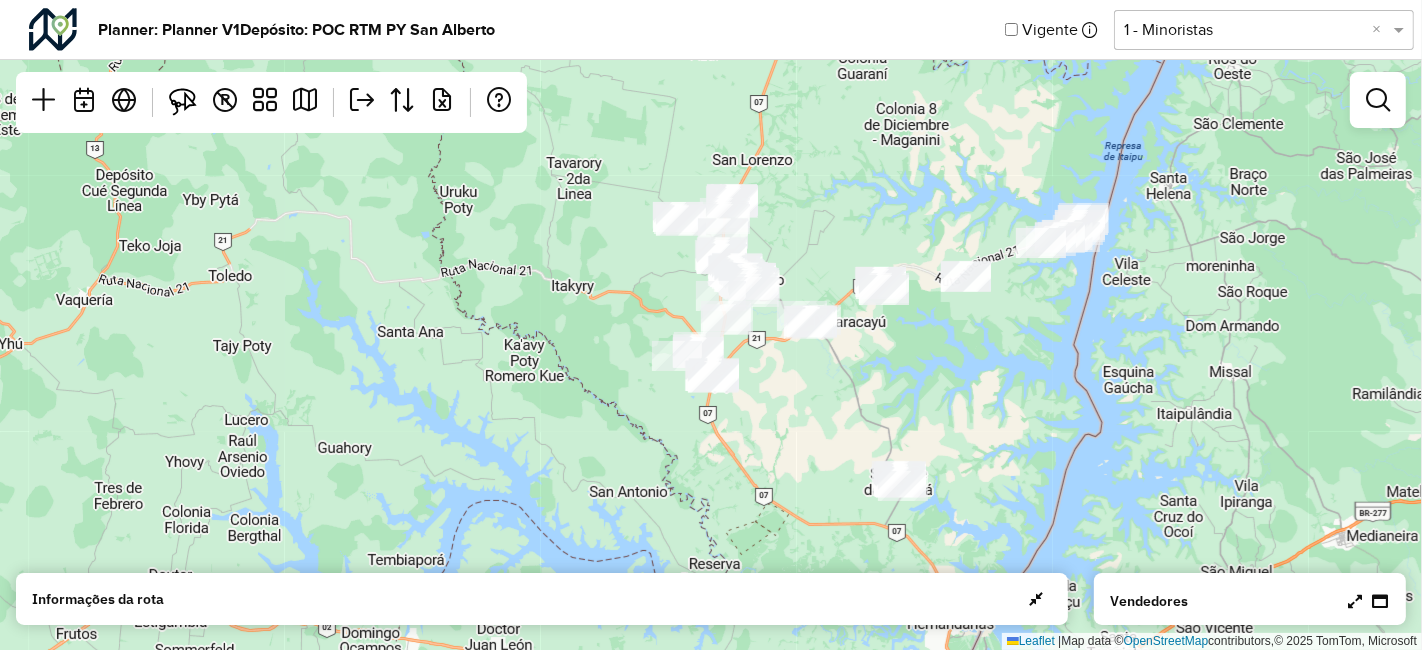 drag, startPoint x: 965, startPoint y: 312, endPoint x: 940, endPoint y: 357, distance: 51.47815 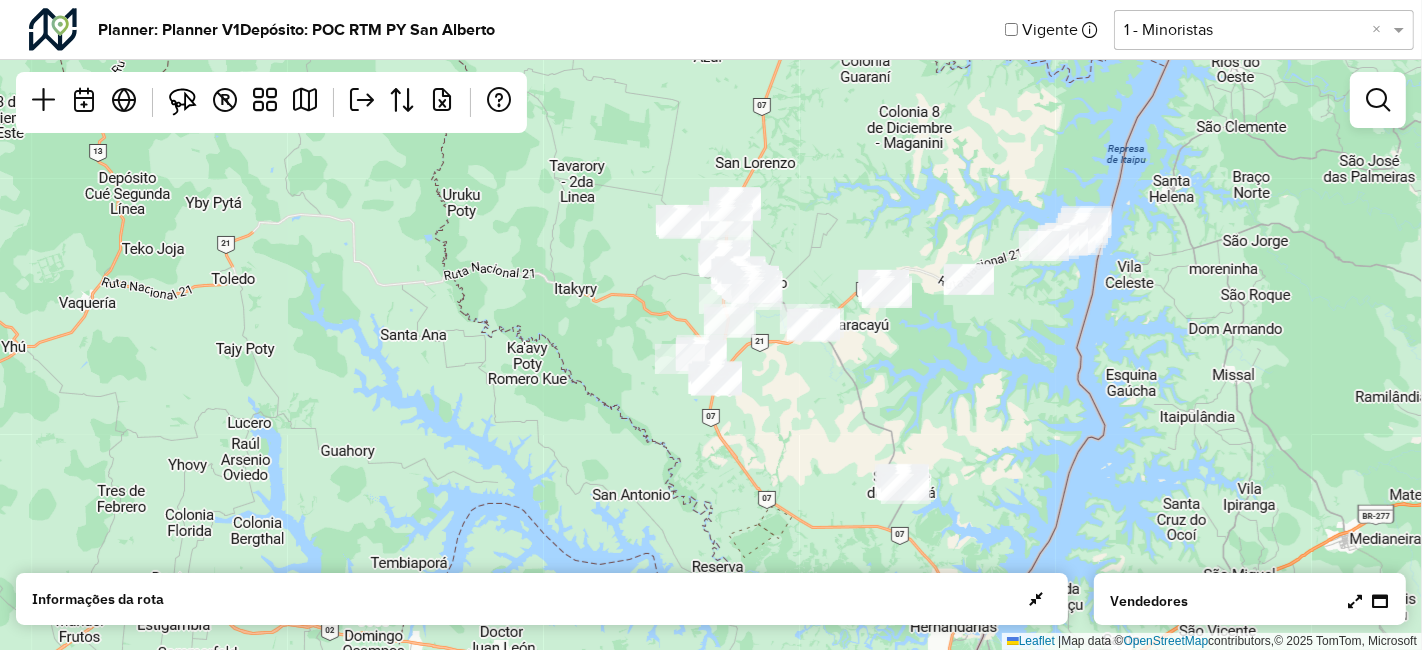 click at bounding box center (1378, 100) 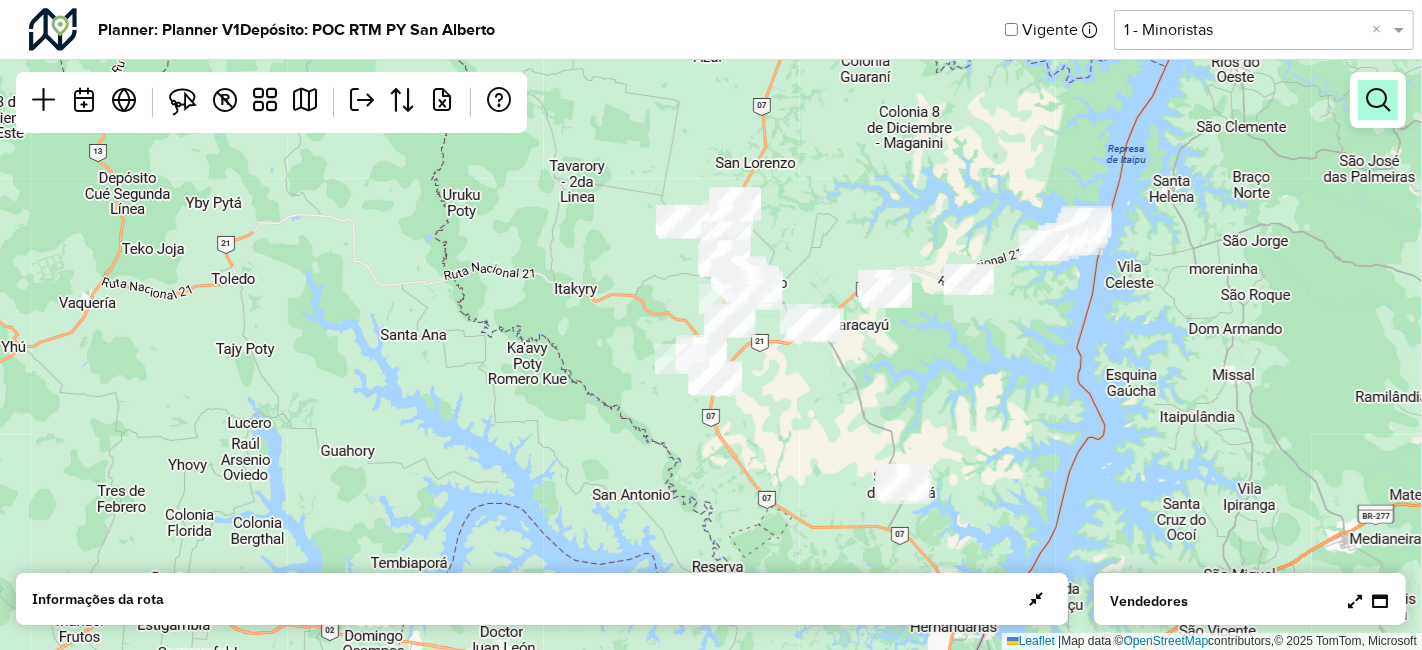 click at bounding box center (1378, 100) 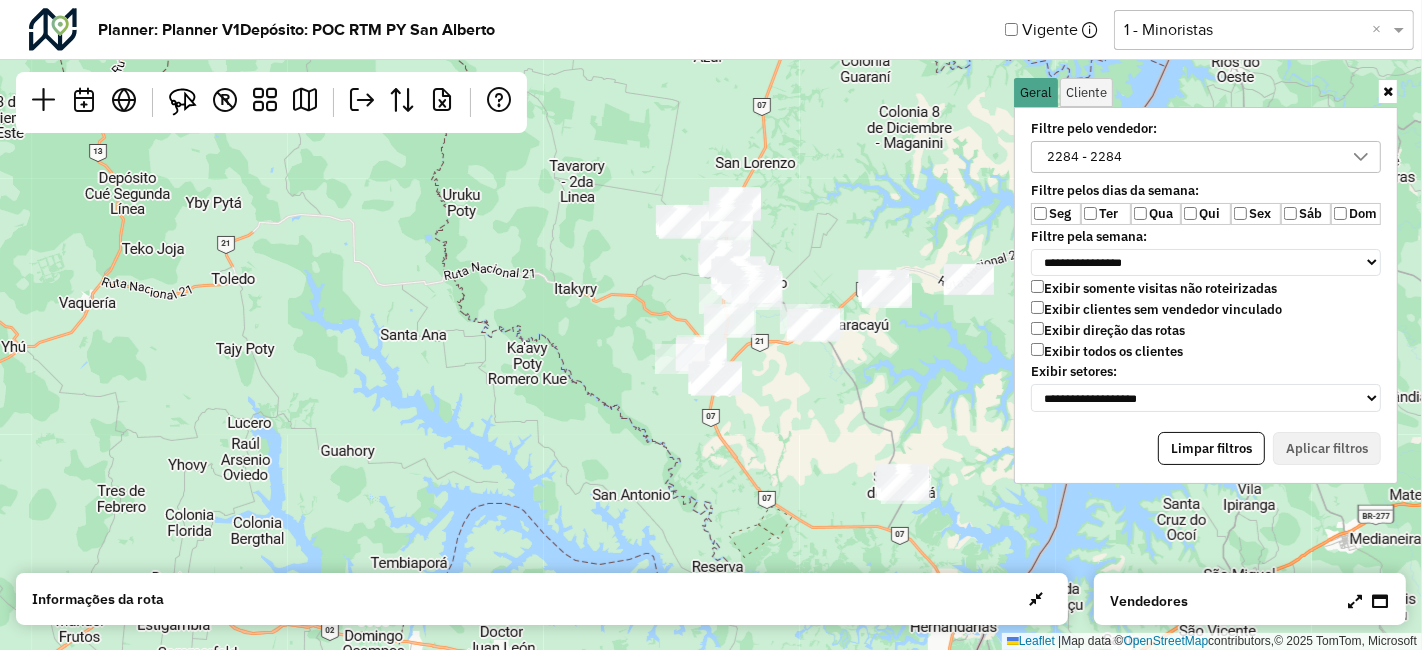 click on "2284 - 2284" at bounding box center [1084, 157] 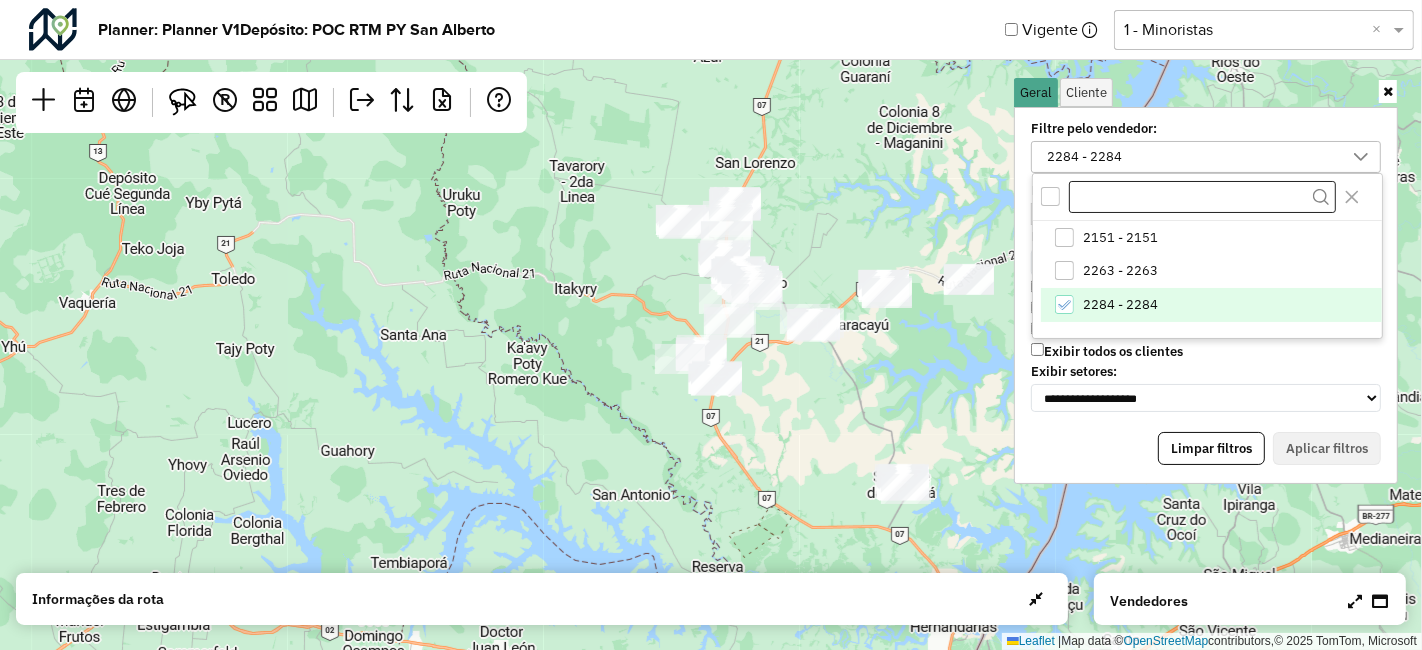 scroll, scrollTop: 10, scrollLeft: 74, axis: both 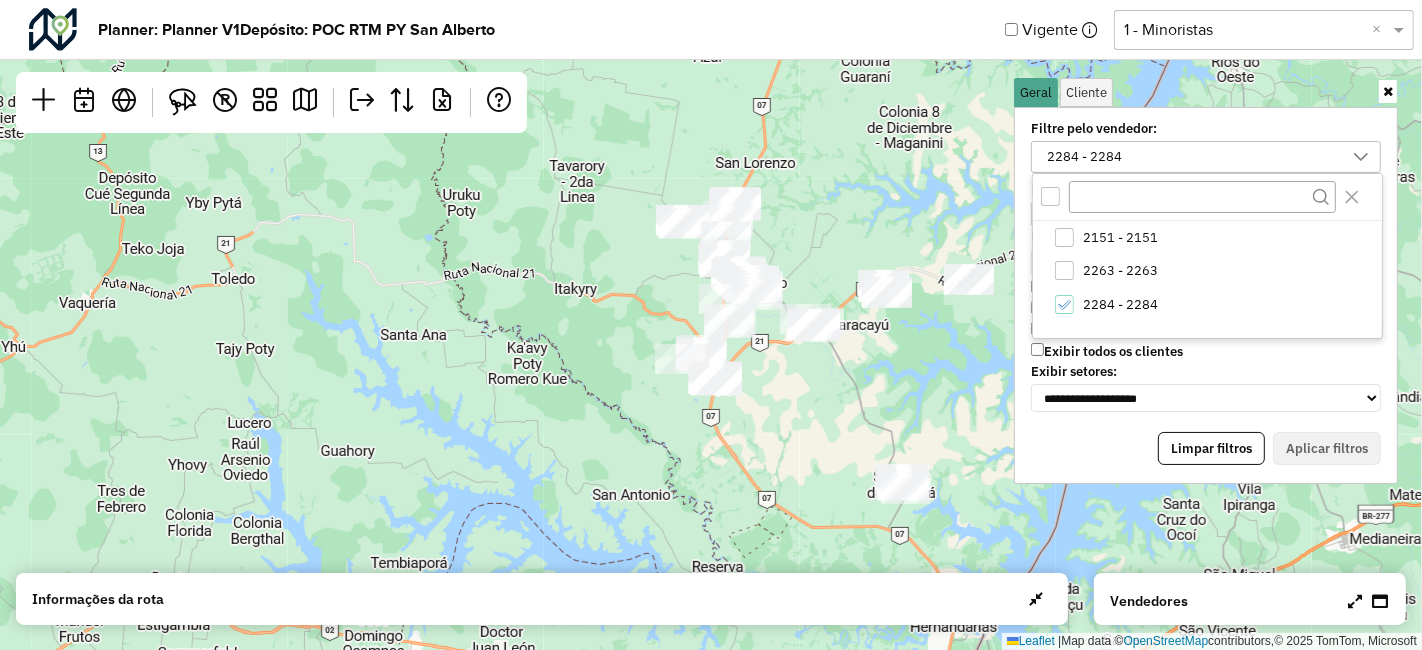 click at bounding box center (1050, 196) 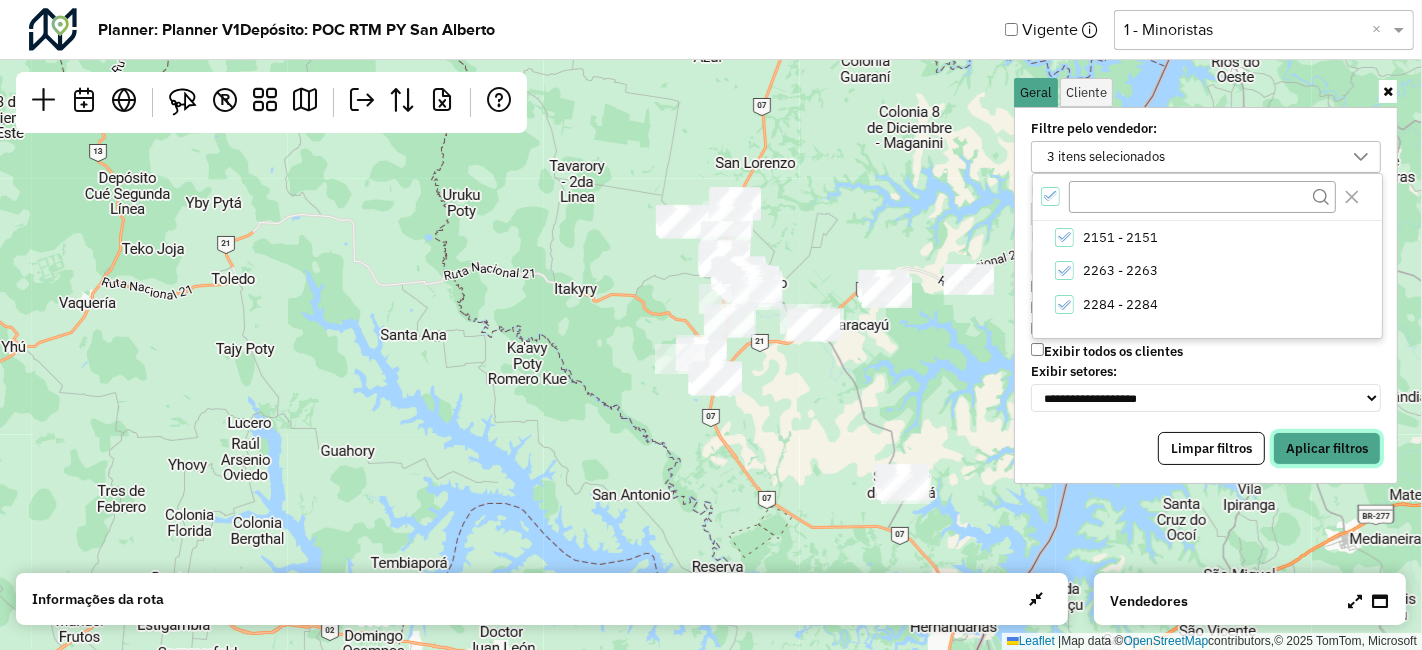 click on "Aplicar filtros" at bounding box center (1327, 449) 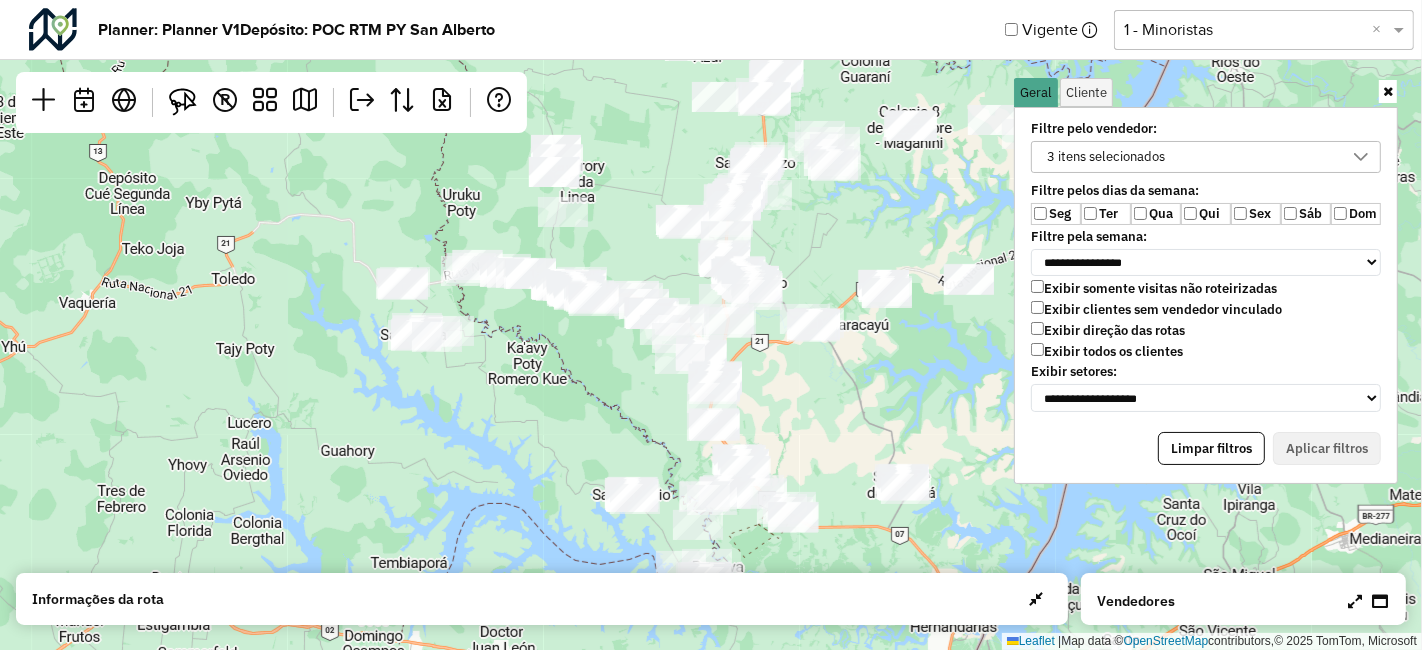 click at bounding box center (1355, 601) 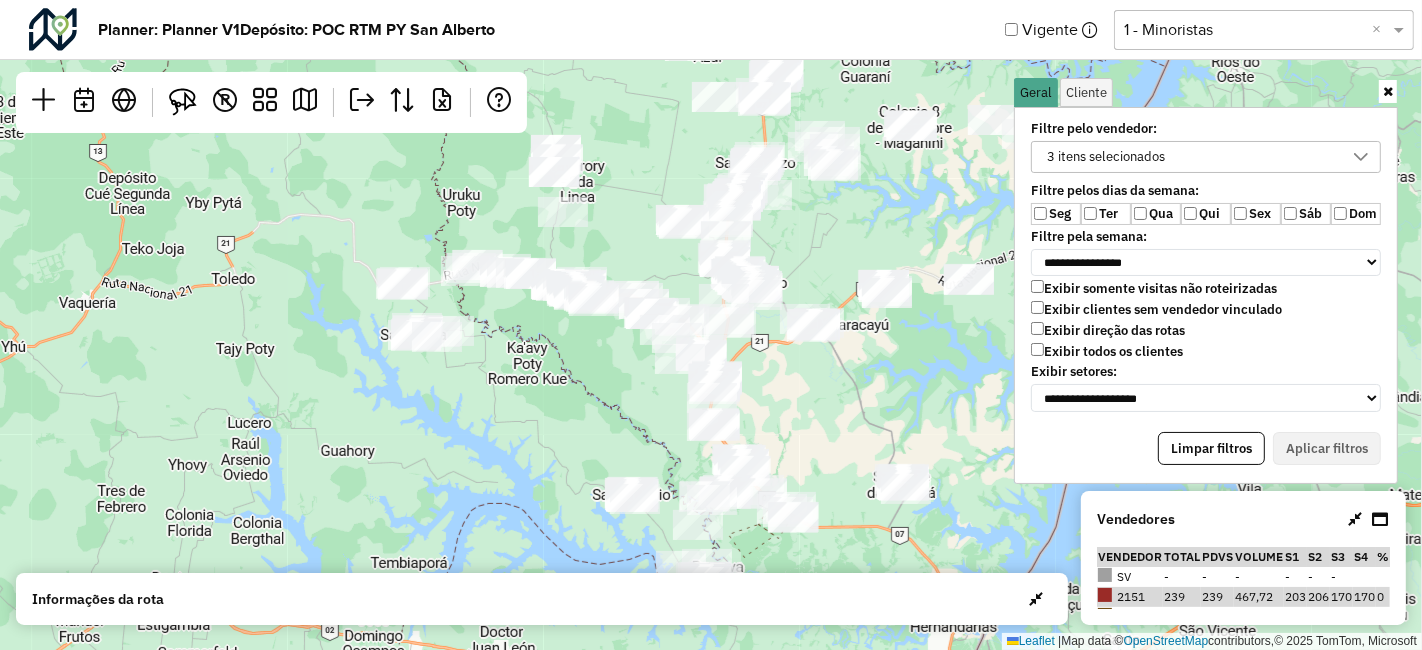 click at bounding box center (1388, 91) 